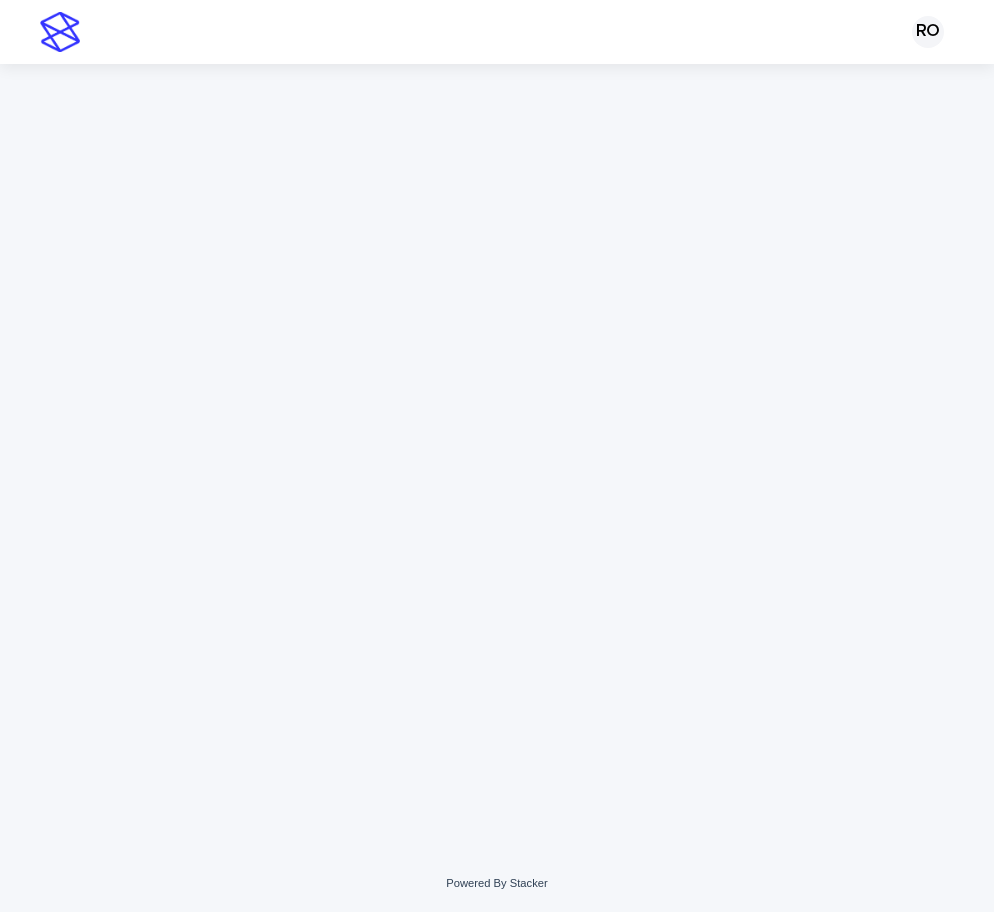 scroll, scrollTop: 0, scrollLeft: 0, axis: both 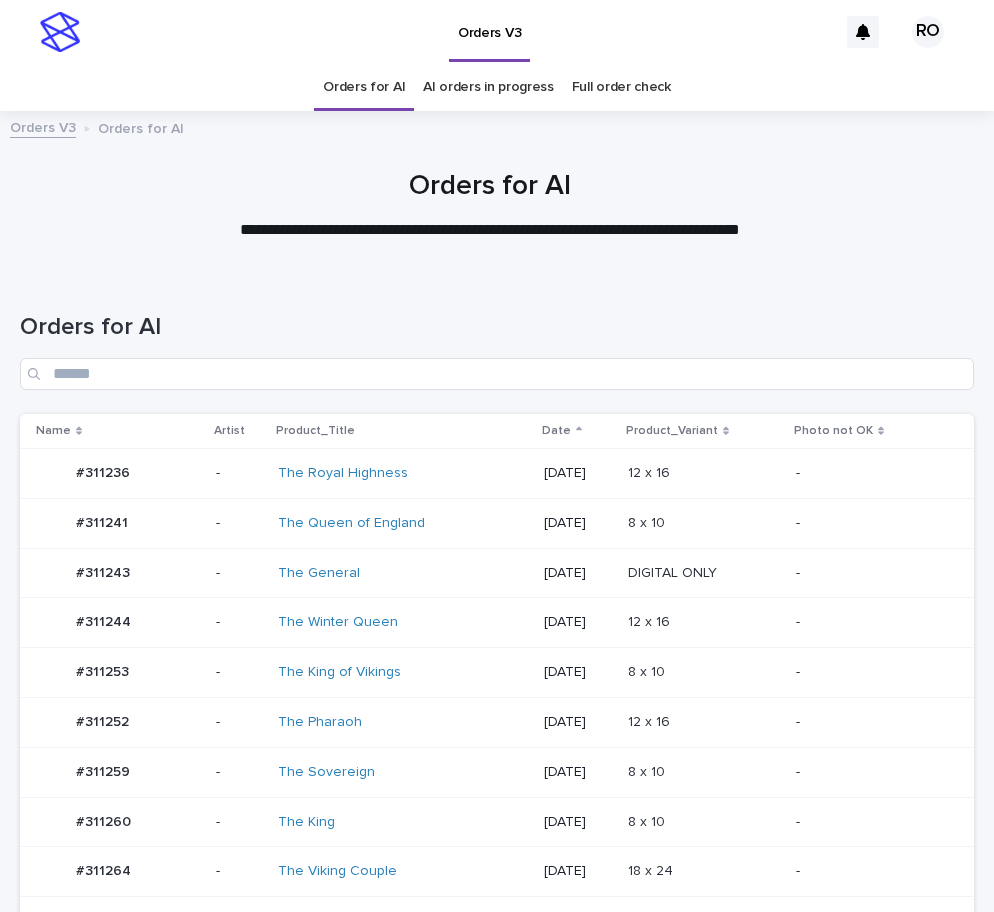 click on "8 x 10 8 x 10" at bounding box center (704, 822) 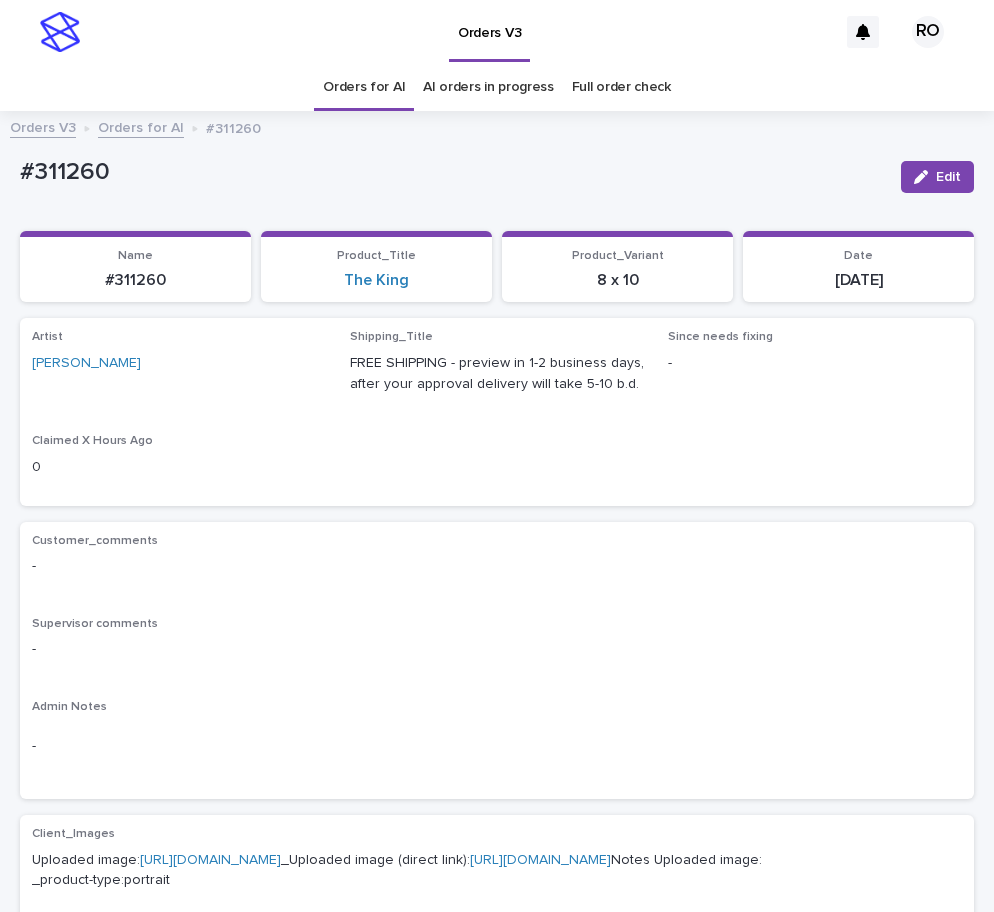 click on "#311260" at bounding box center (452, 176) 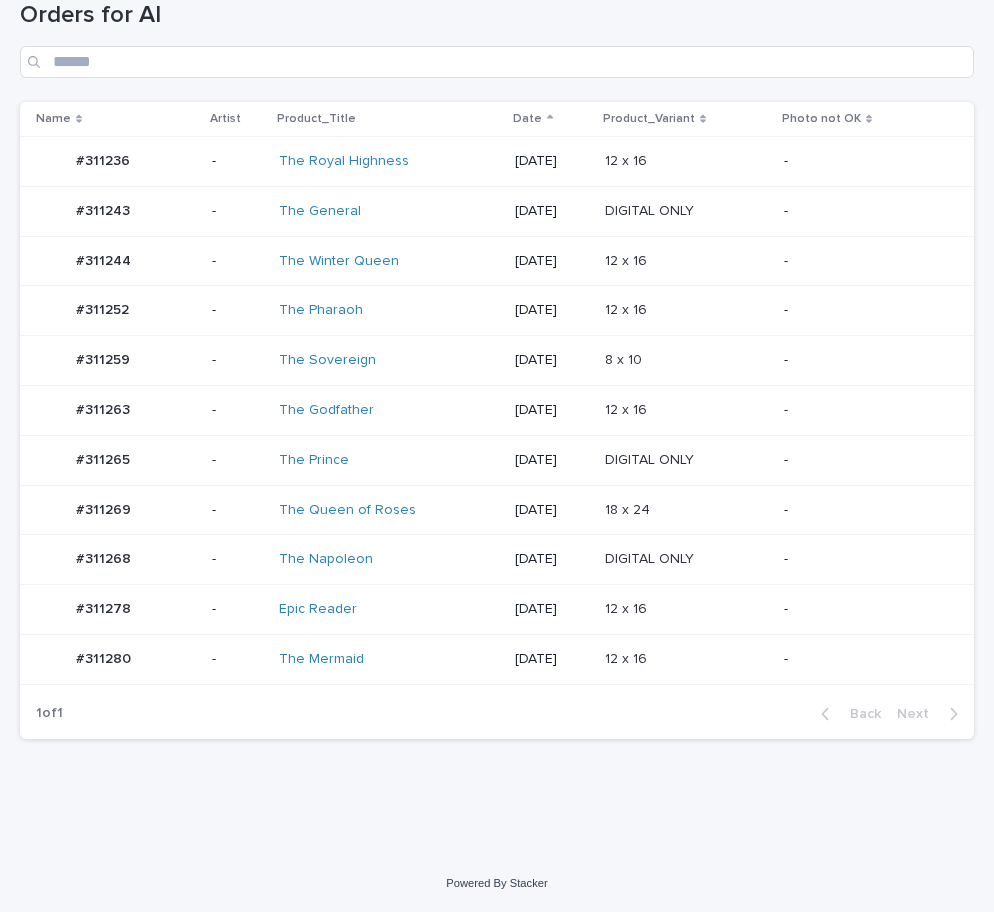 scroll, scrollTop: 312, scrollLeft: 0, axis: vertical 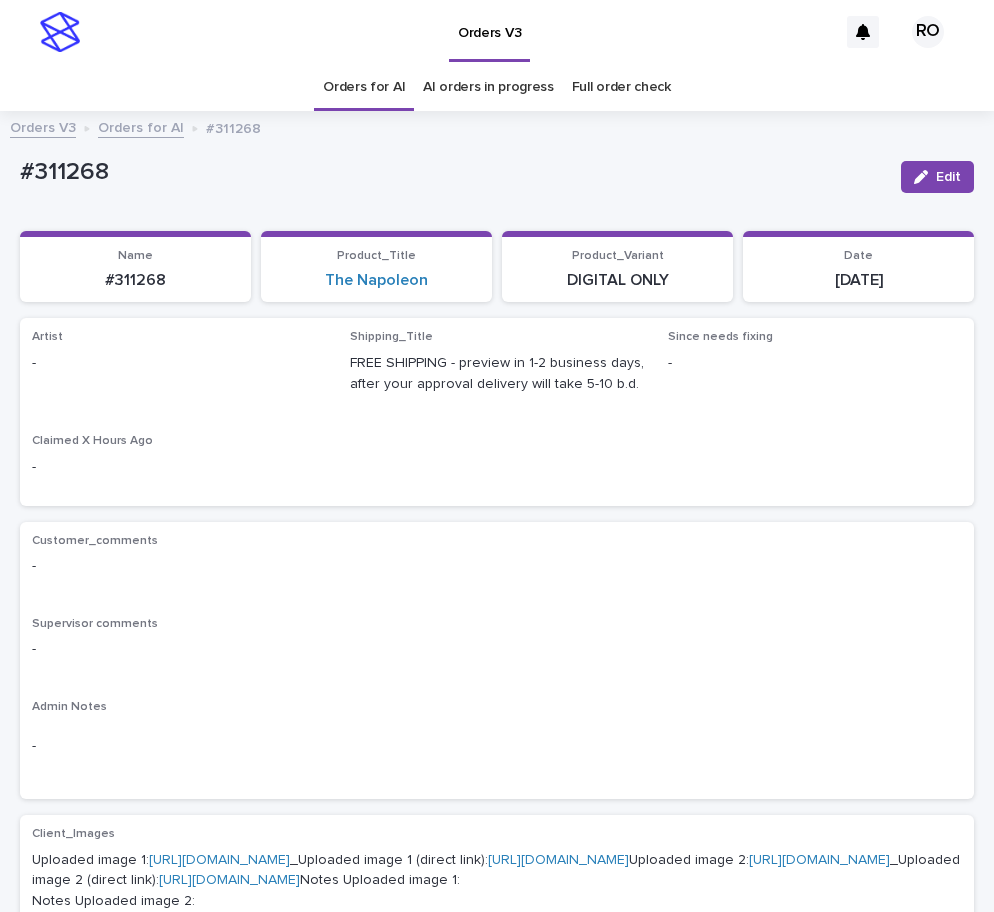 click on "Orders for AI" at bounding box center [364, 87] 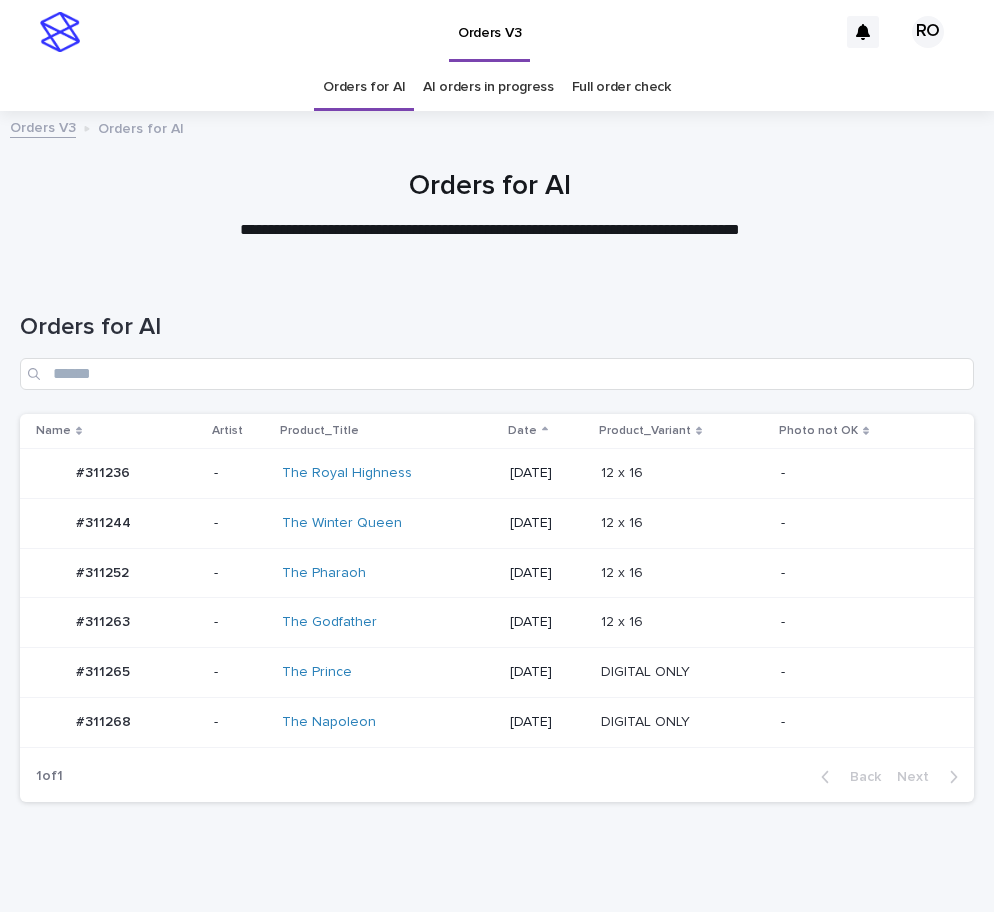 click on "12 x 16 12 x 16" at bounding box center [683, 623] 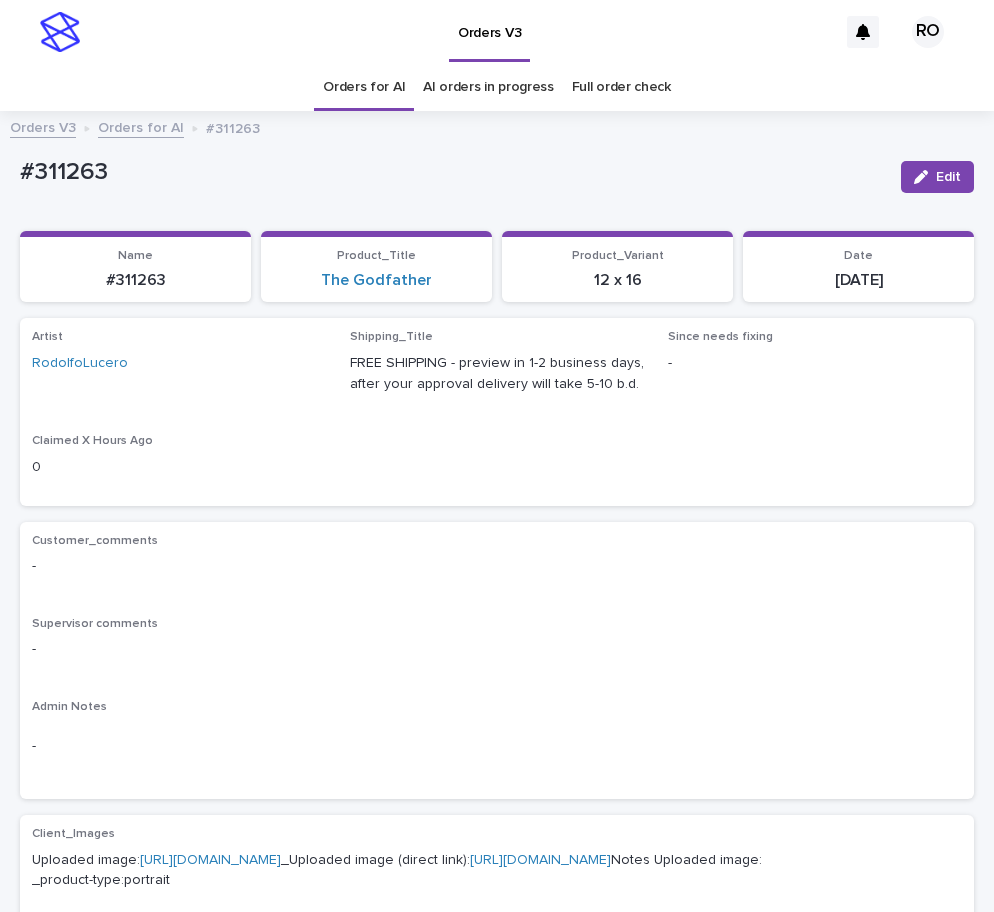 click on "#311263 Edit" at bounding box center (497, 177) 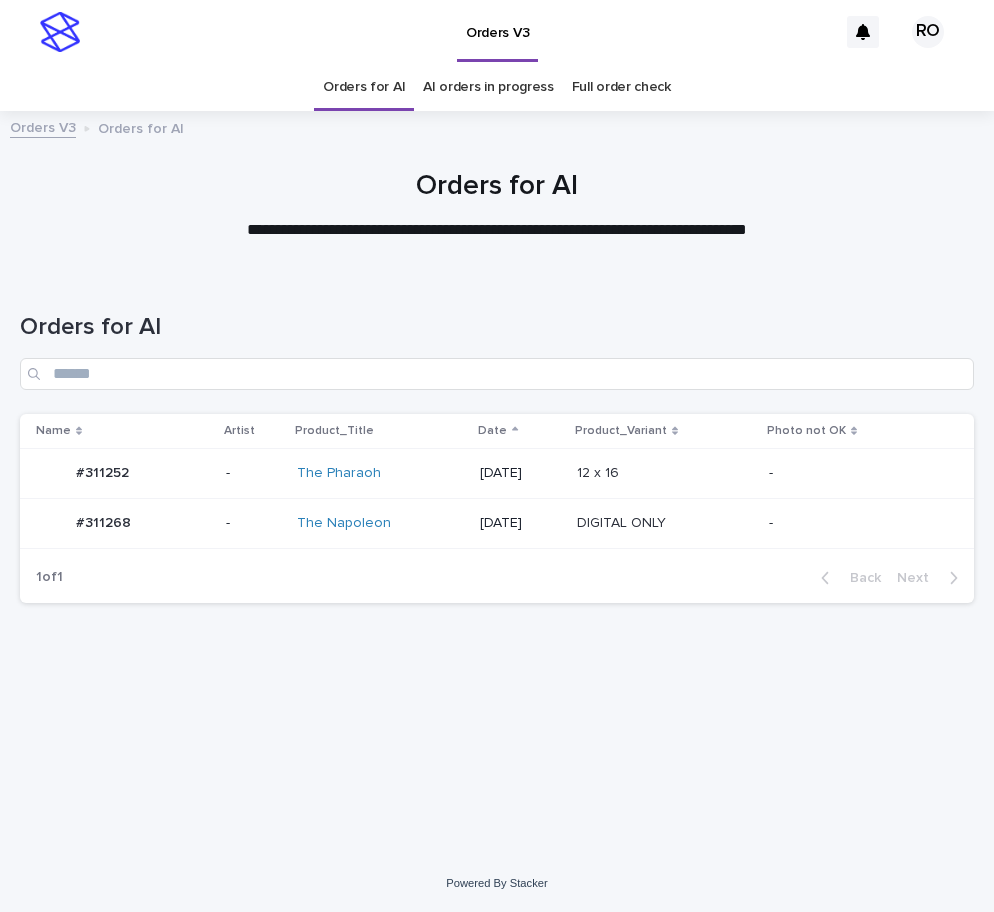 click on "-" at bounding box center (852, 473) 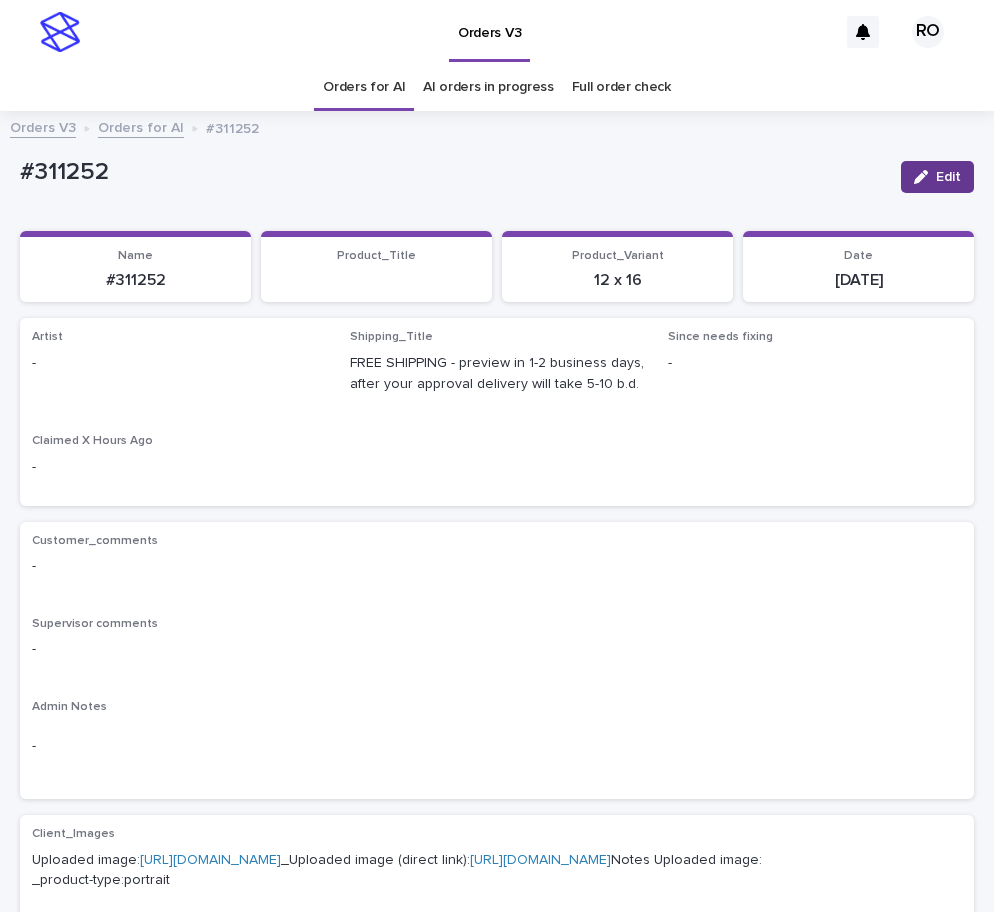 drag, startPoint x: 909, startPoint y: 176, endPoint x: 310, endPoint y: 349, distance: 623.4822 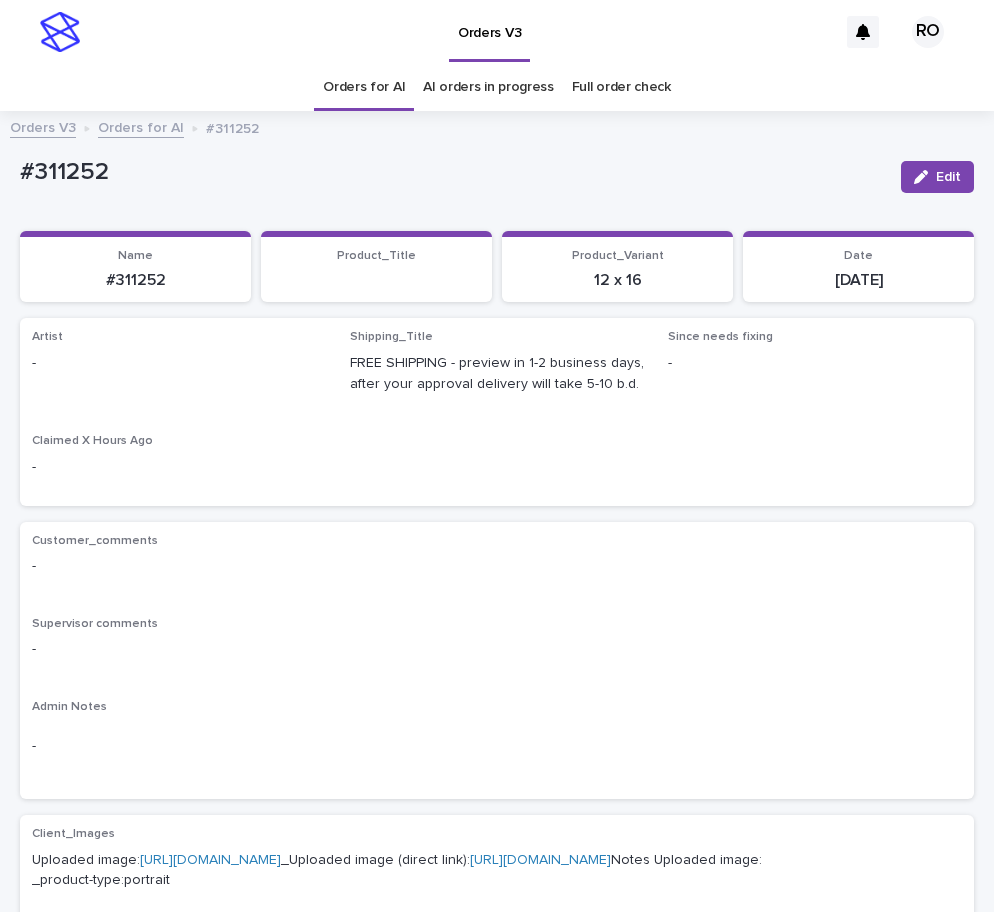 click 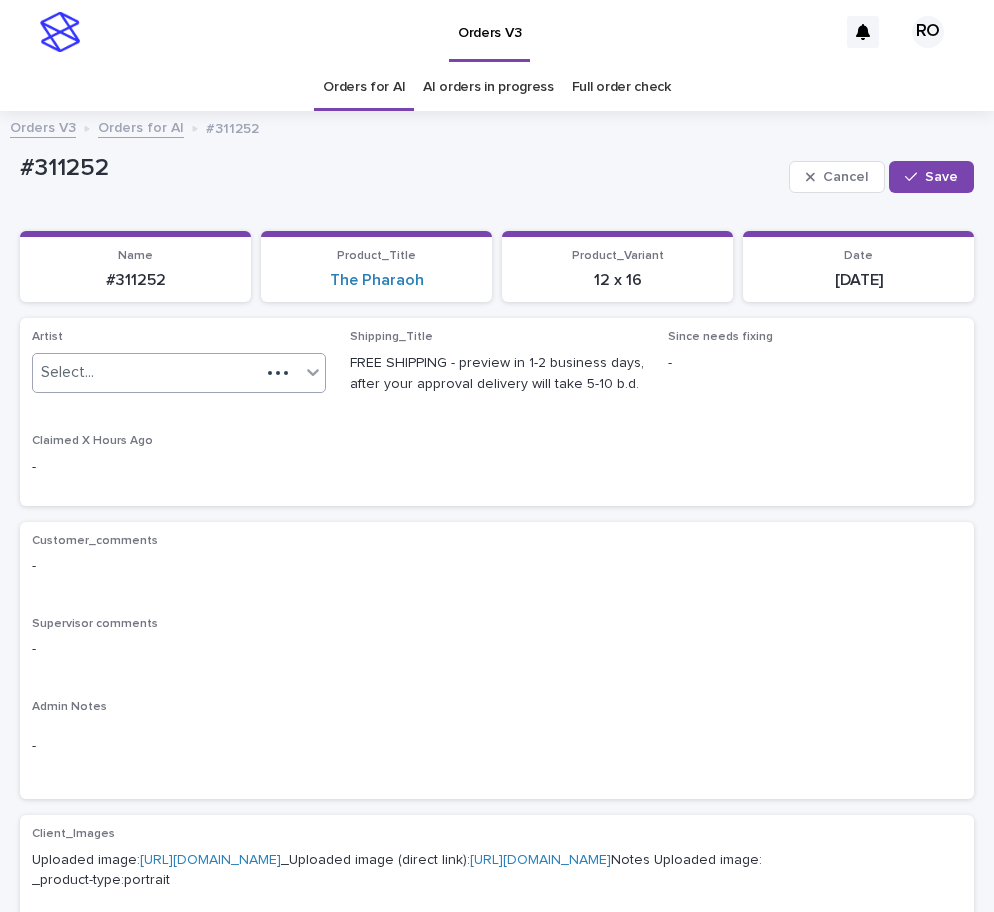 click 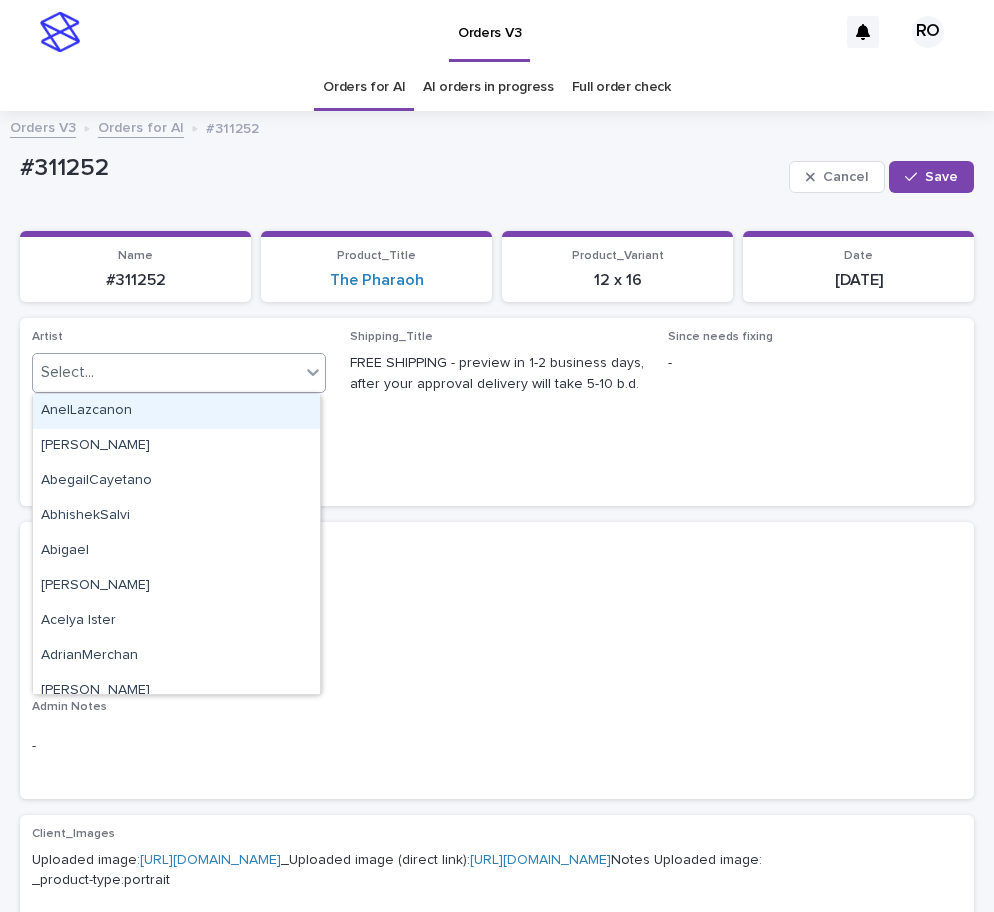 paste on "******" 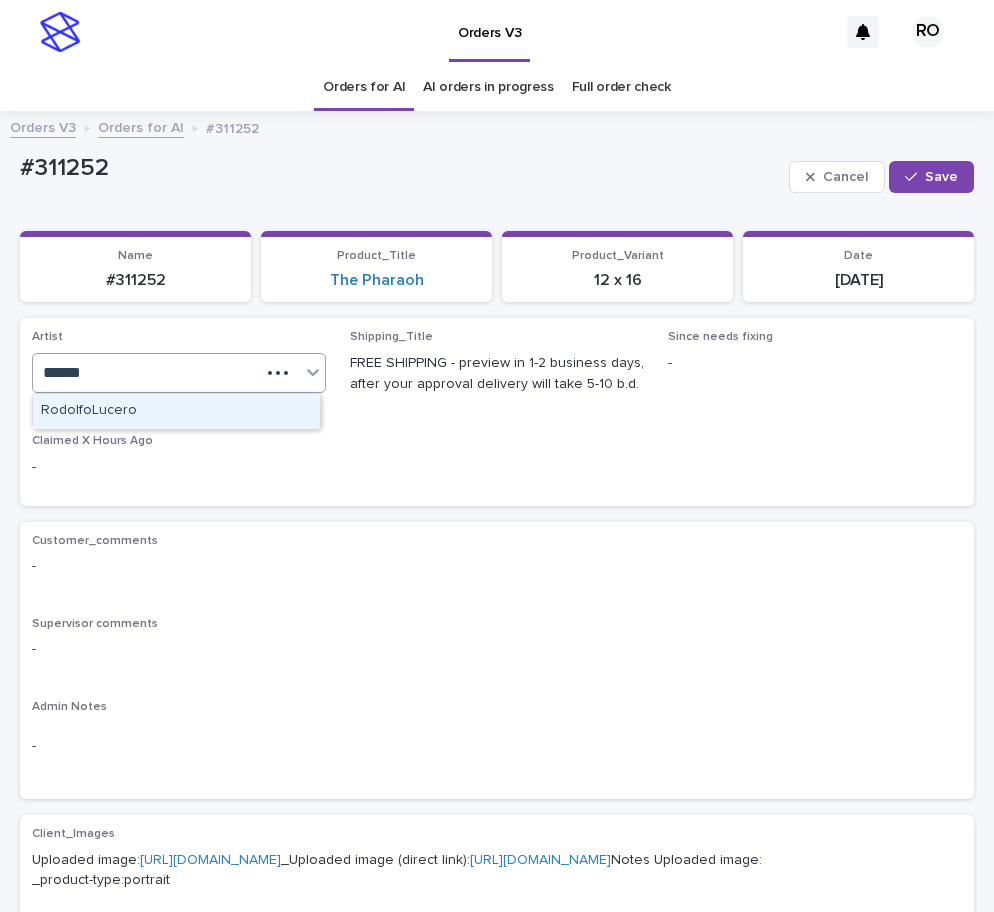 click on "RodolfoLucero" at bounding box center [176, 411] 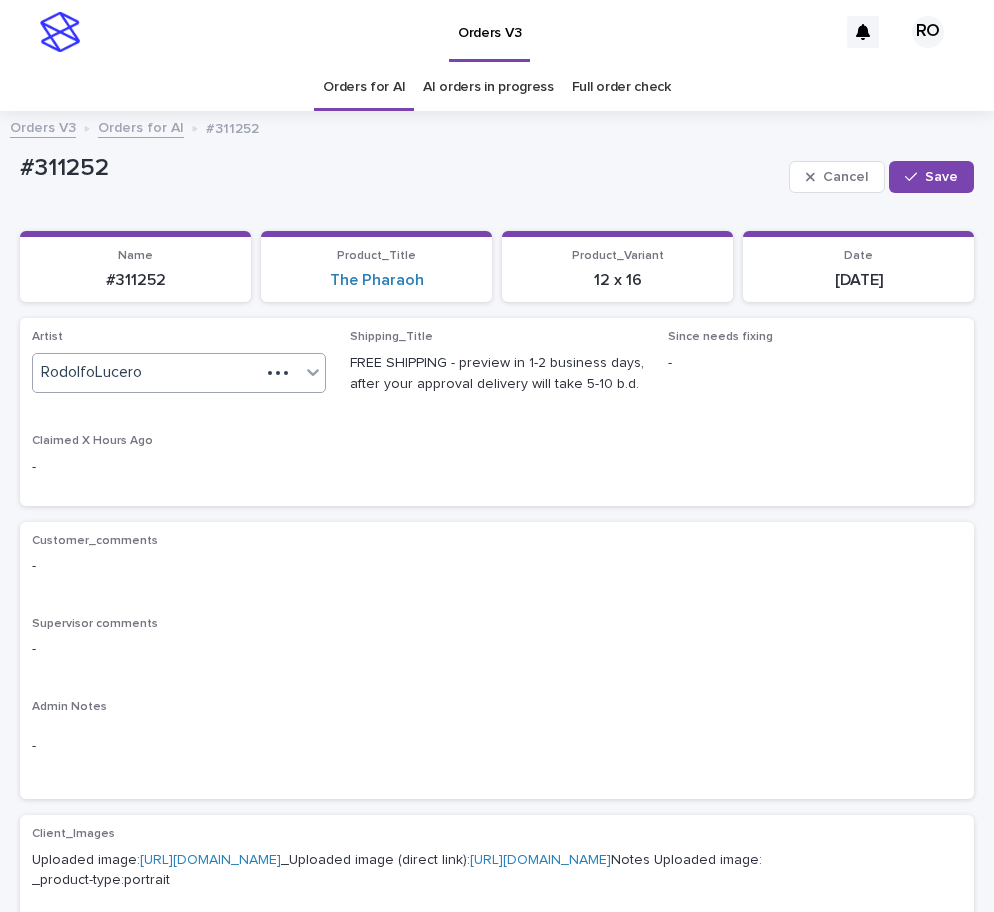drag, startPoint x: 911, startPoint y: 178, endPoint x: 897, endPoint y: 196, distance: 22.803509 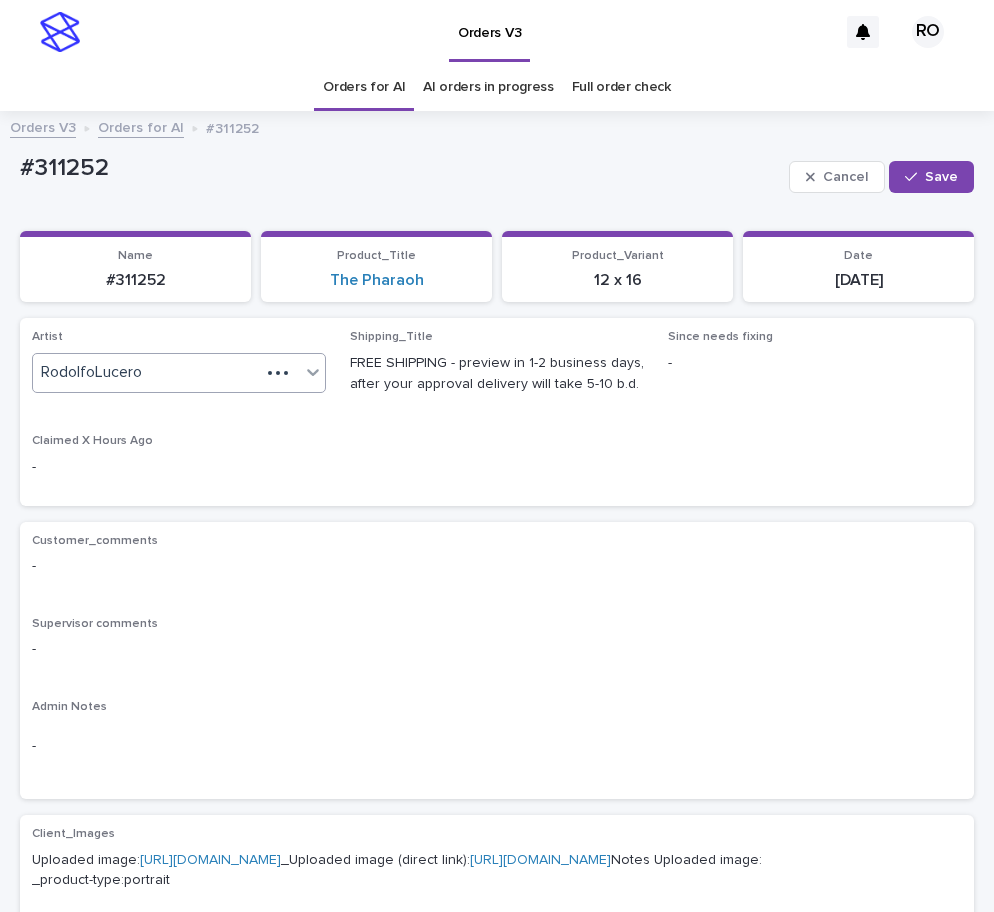 click at bounding box center (915, 177) 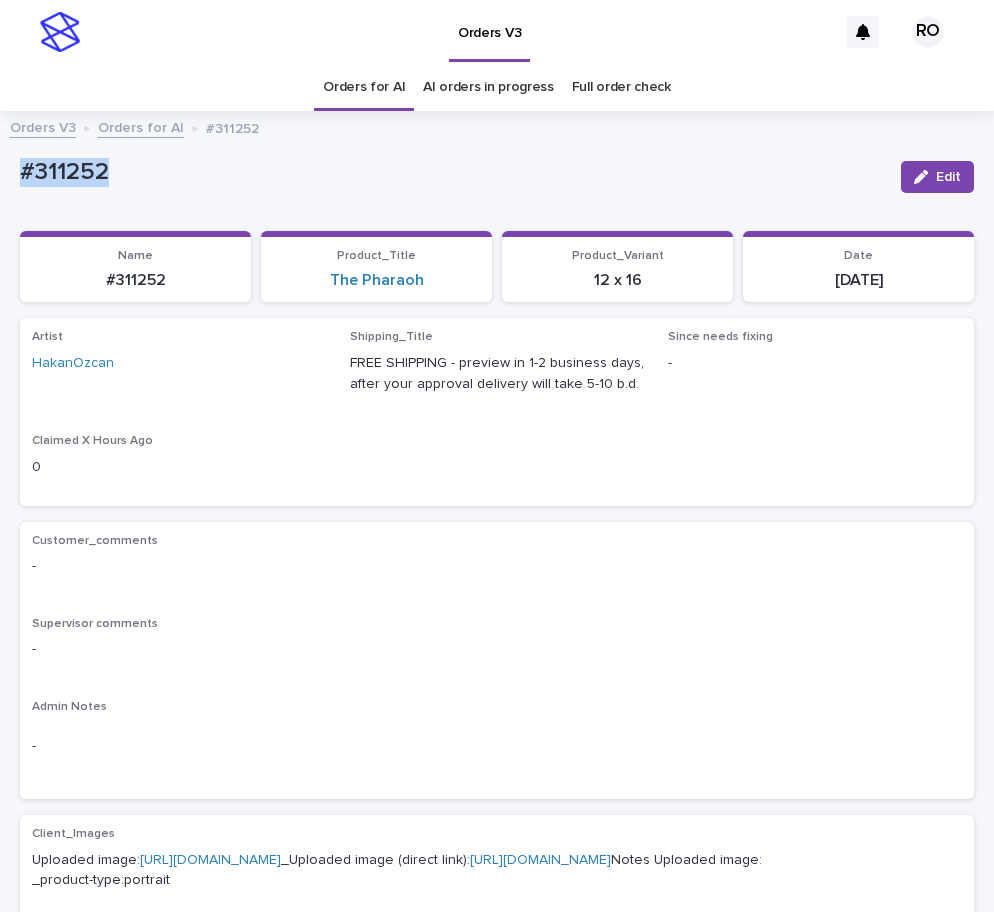 drag, startPoint x: 146, startPoint y: 183, endPoint x: 20, endPoint y: 169, distance: 126.77539 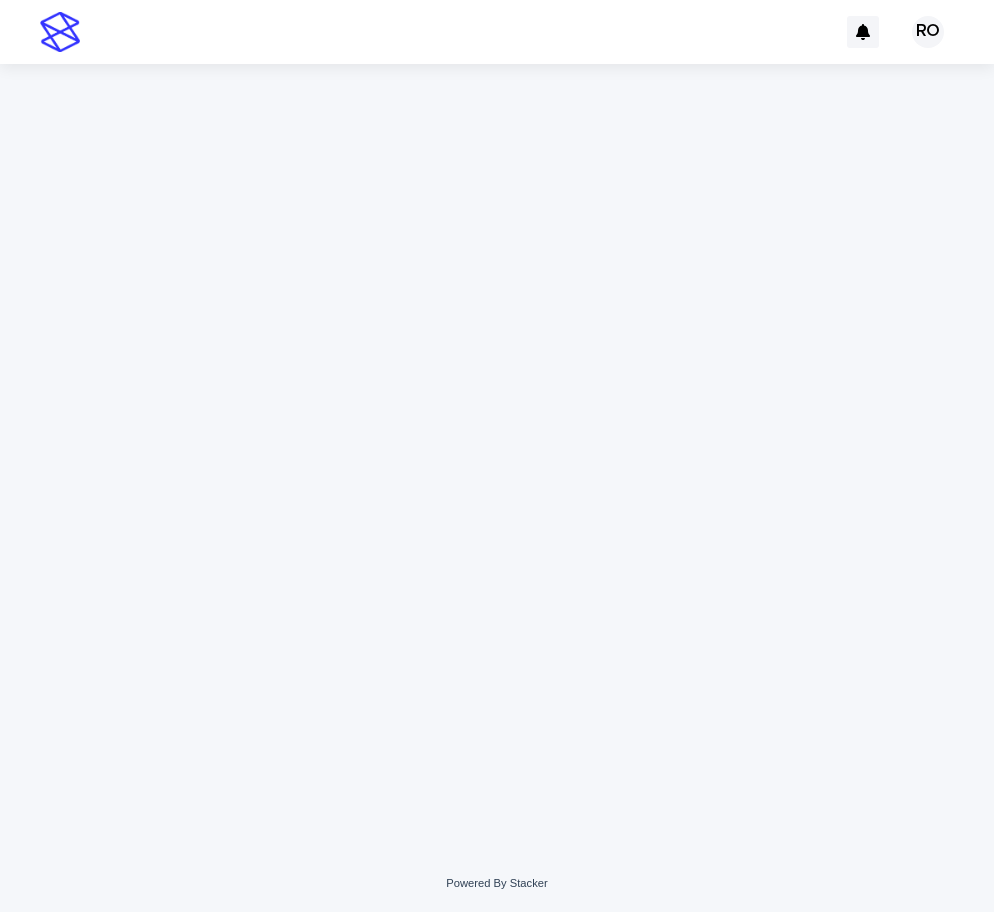 scroll, scrollTop: 0, scrollLeft: 0, axis: both 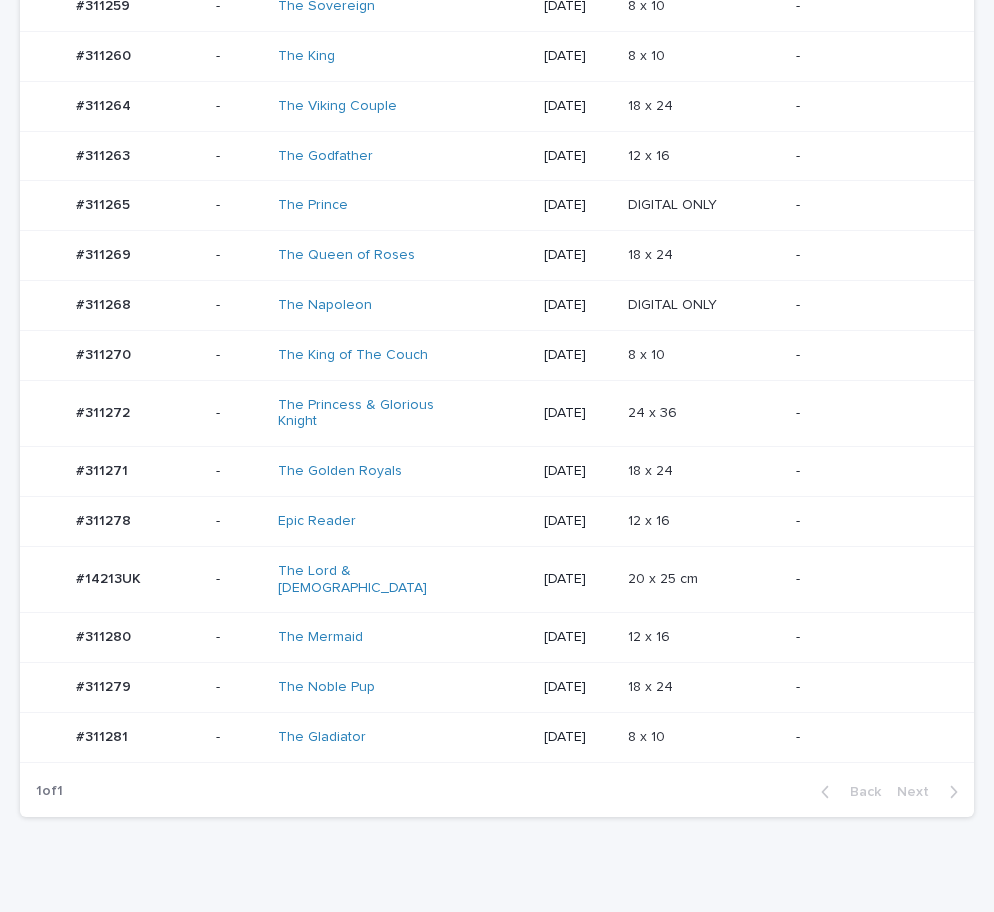 click on "-" at bounding box center (869, 355) 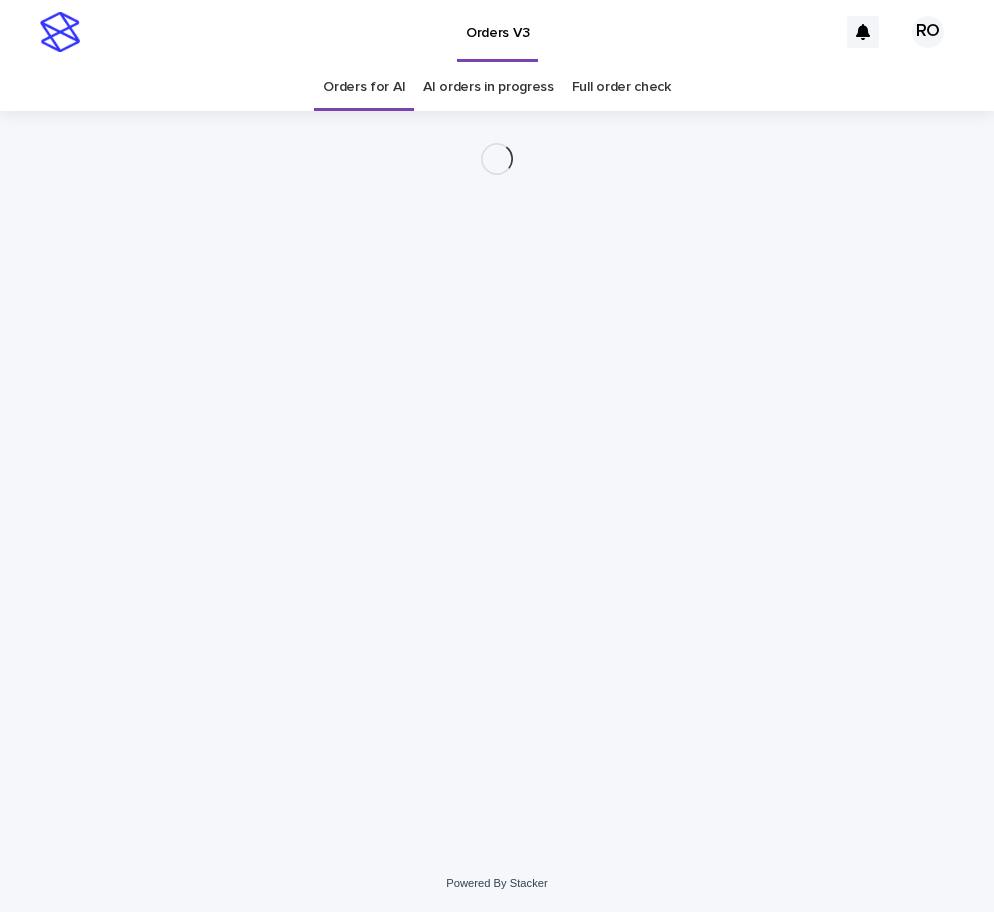 scroll, scrollTop: 0, scrollLeft: 0, axis: both 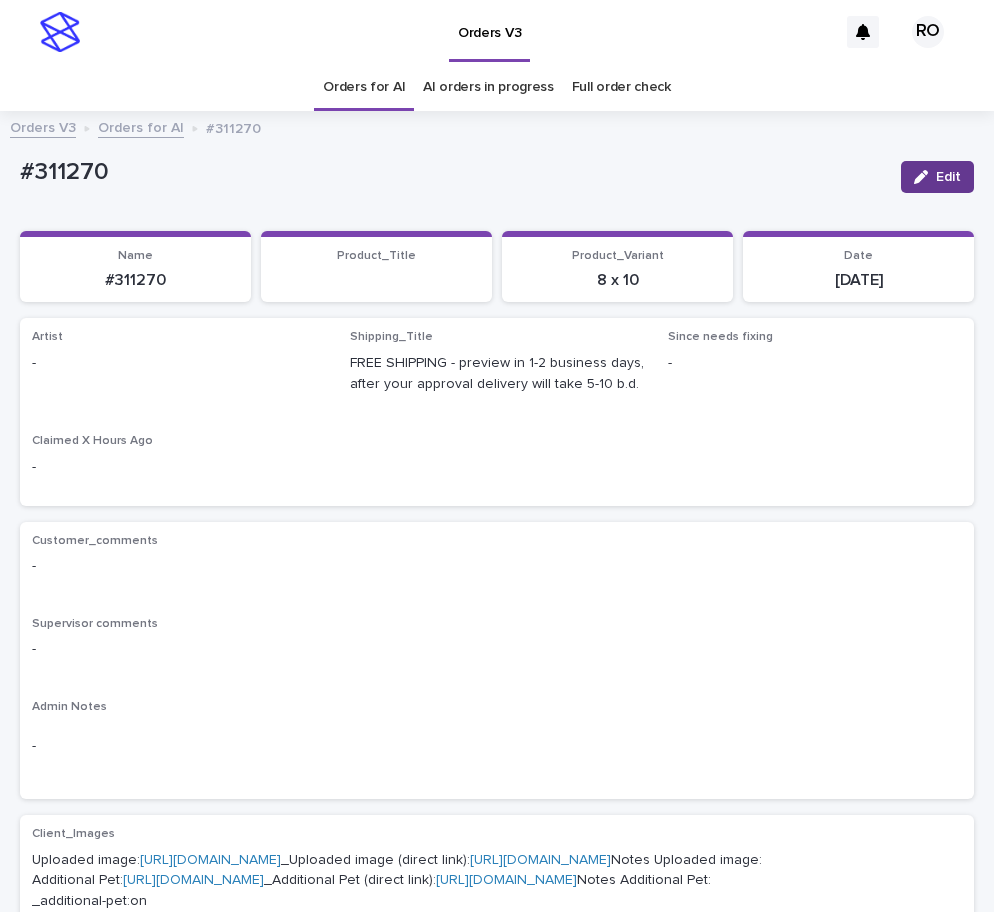 click on "Edit" at bounding box center (937, 177) 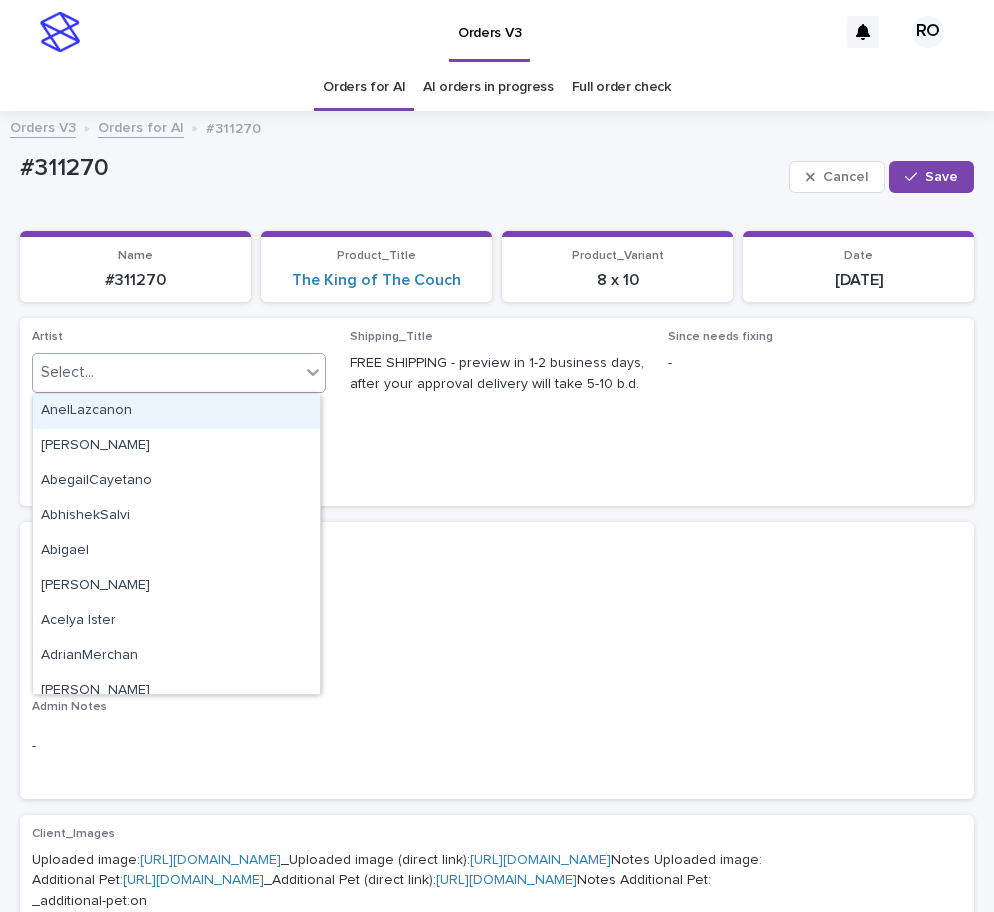 click on "Select..." at bounding box center [166, 372] 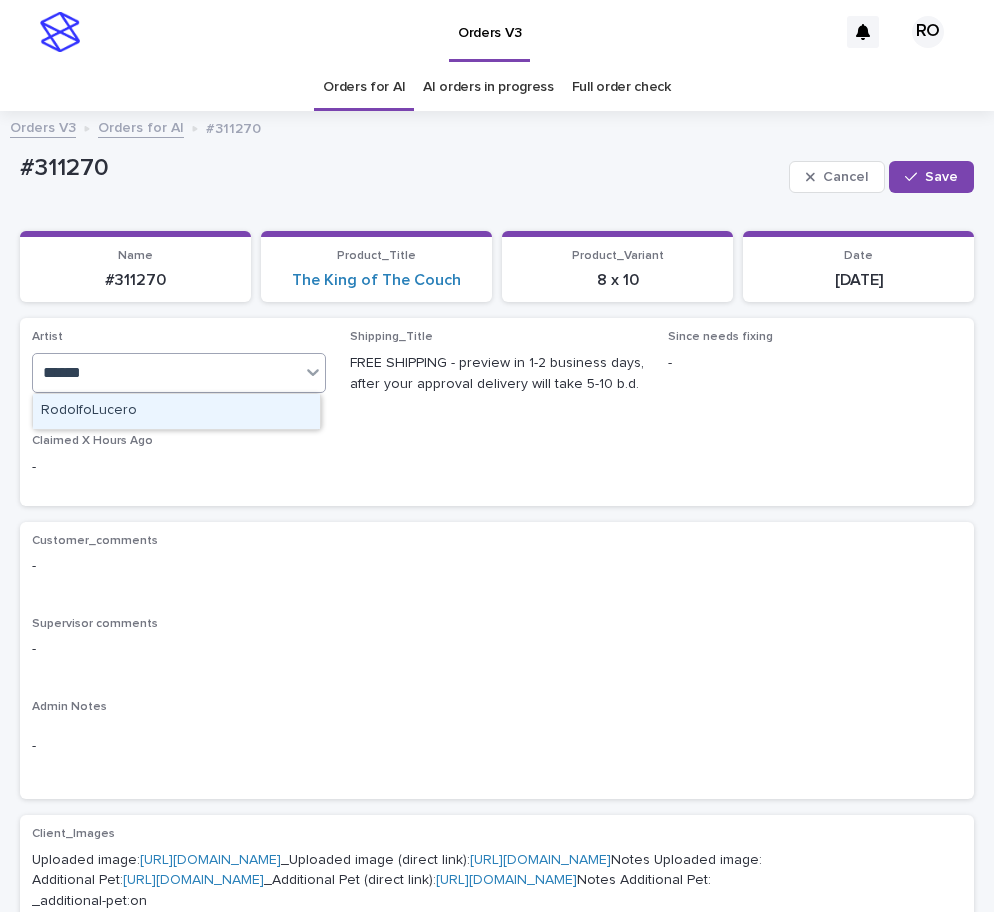 type 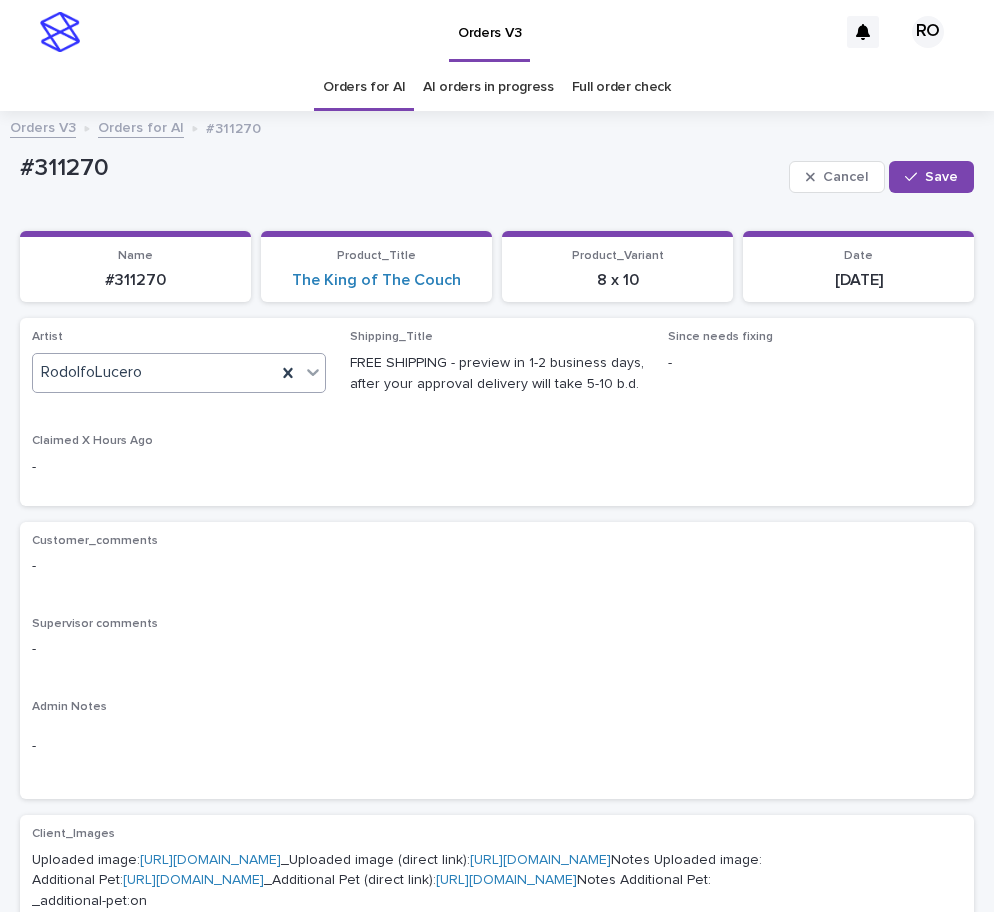 click on "Save" at bounding box center [941, 177] 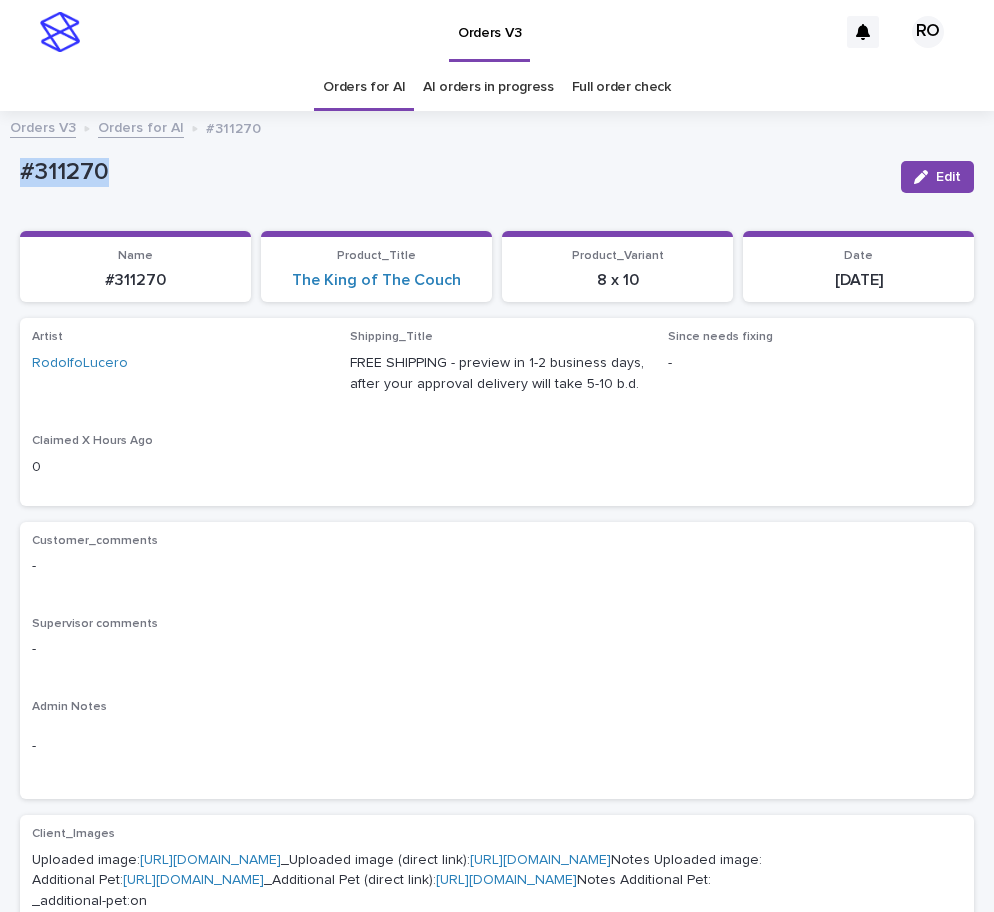 drag, startPoint x: 149, startPoint y: 176, endPoint x: -5, endPoint y: 184, distance: 154.20766 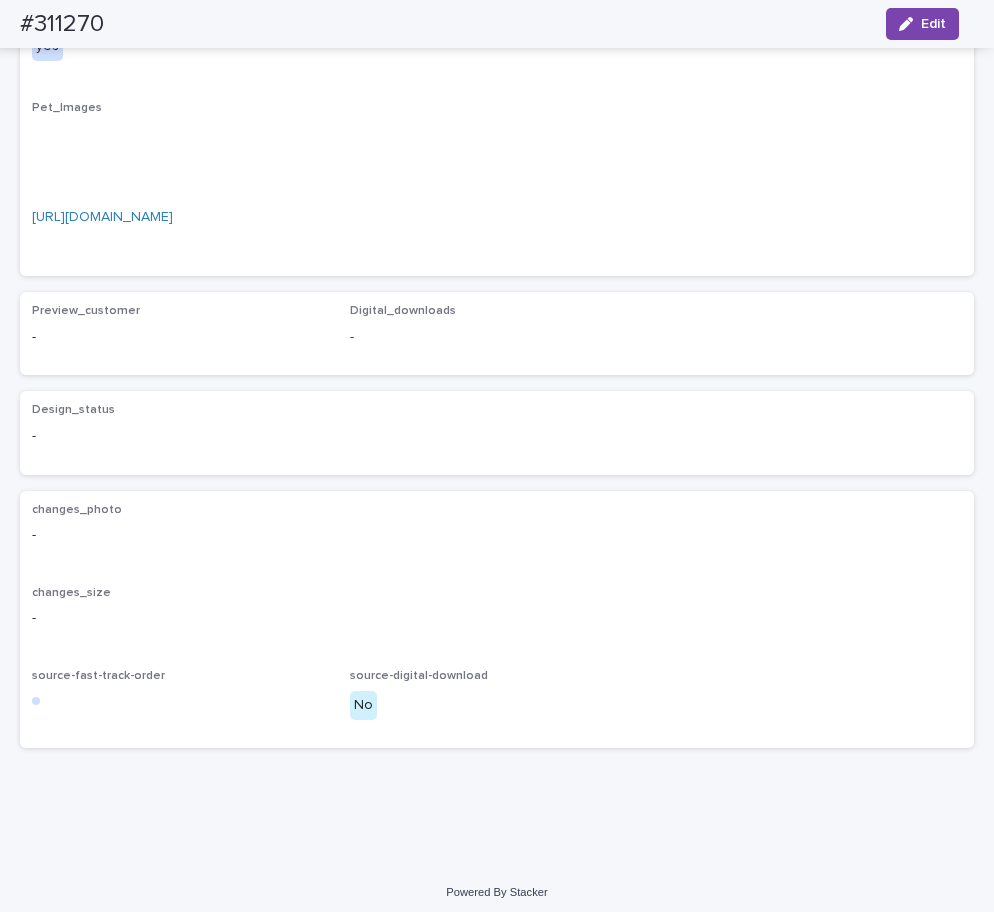 scroll, scrollTop: 1043, scrollLeft: 0, axis: vertical 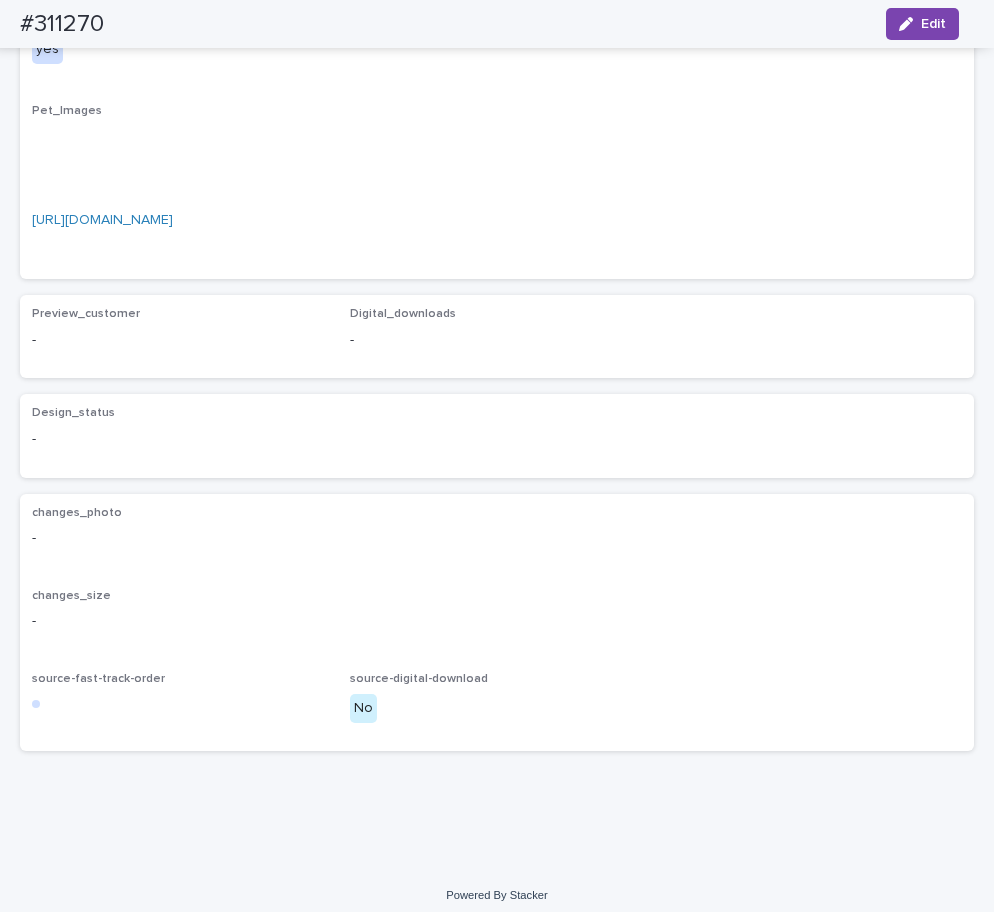 click on "https://cdn.shopify.com-uploadkit.app/s/files/1/0033/4807/0511/files/download.html?id=e11cfb23-3d37-4f5e-b252-d52a065c0f83&uu=a693500d-f70a-442f-bbf8-cb9376da83ee&mo=&fi=SU1HXzI1OTUuanBlZw==&wi=3024&he=4032&mi=aW1hZ2UvanBlZw==&up=0691&image=true" at bounding box center (102, 220) 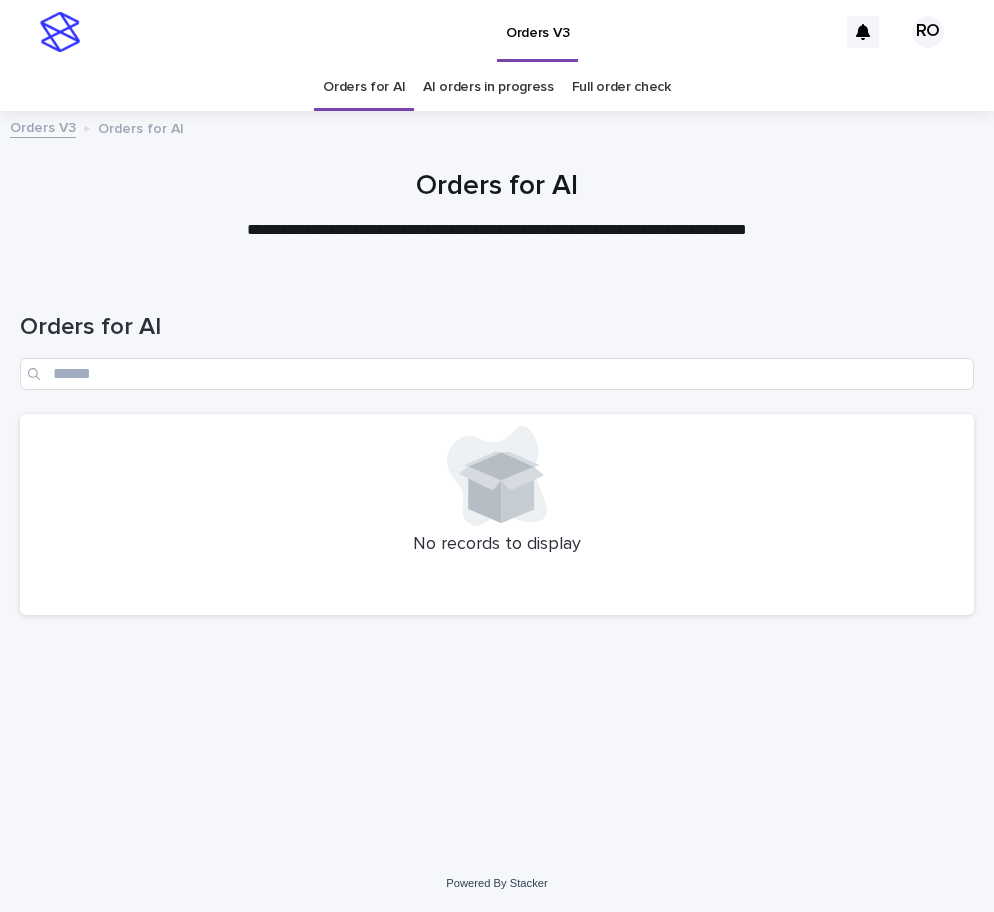 scroll, scrollTop: 0, scrollLeft: 0, axis: both 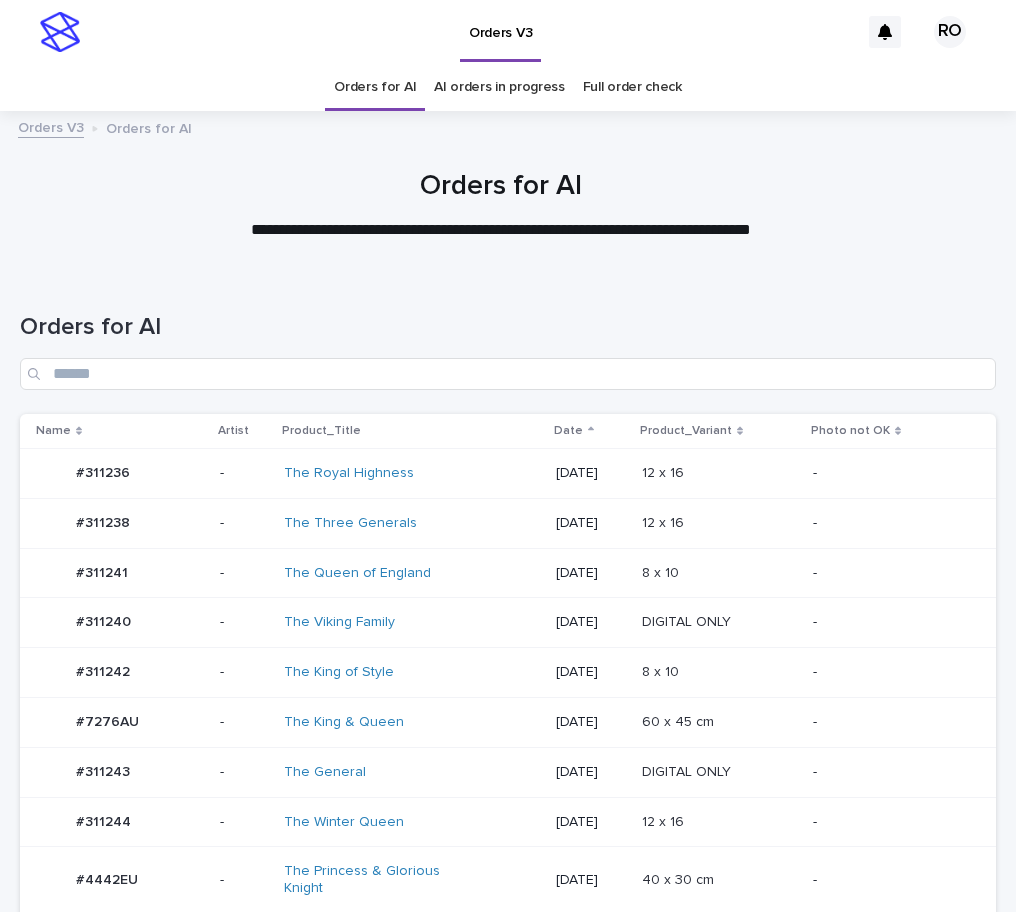 click on "-" at bounding box center [888, 622] 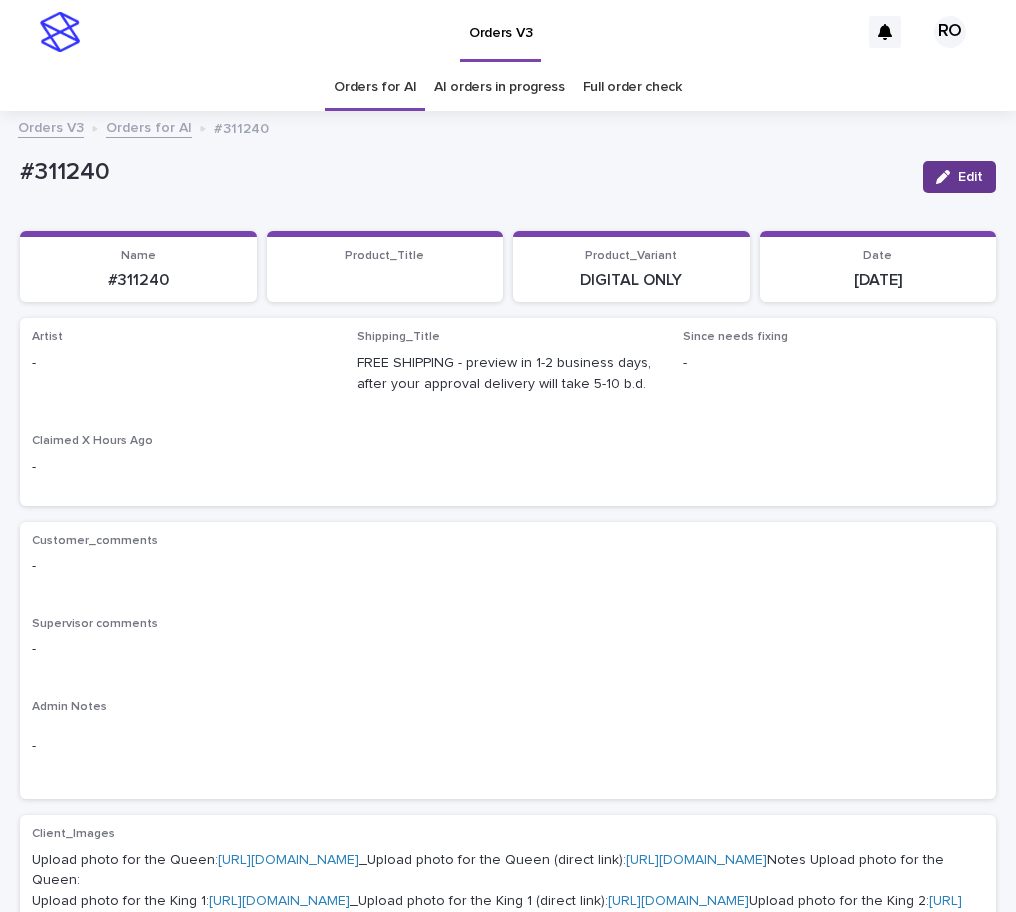 click at bounding box center [947, 177] 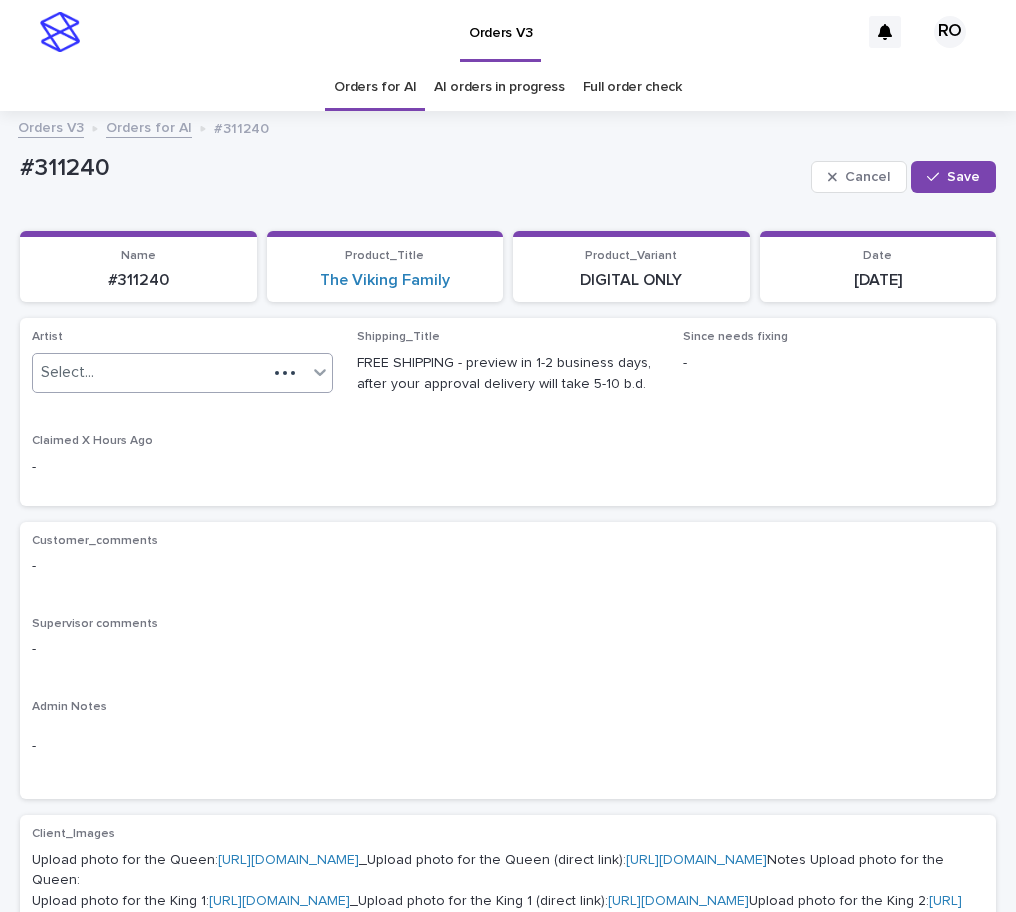 click at bounding box center [285, 373] 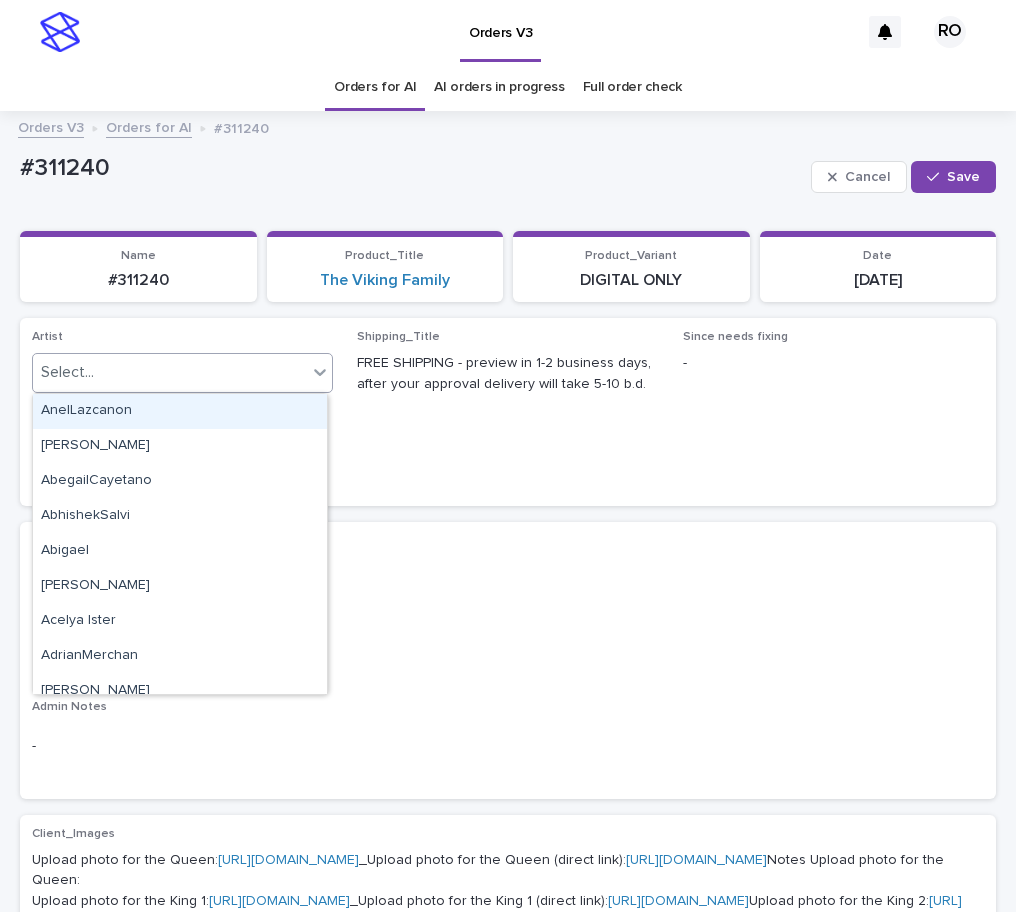 paste on "******" 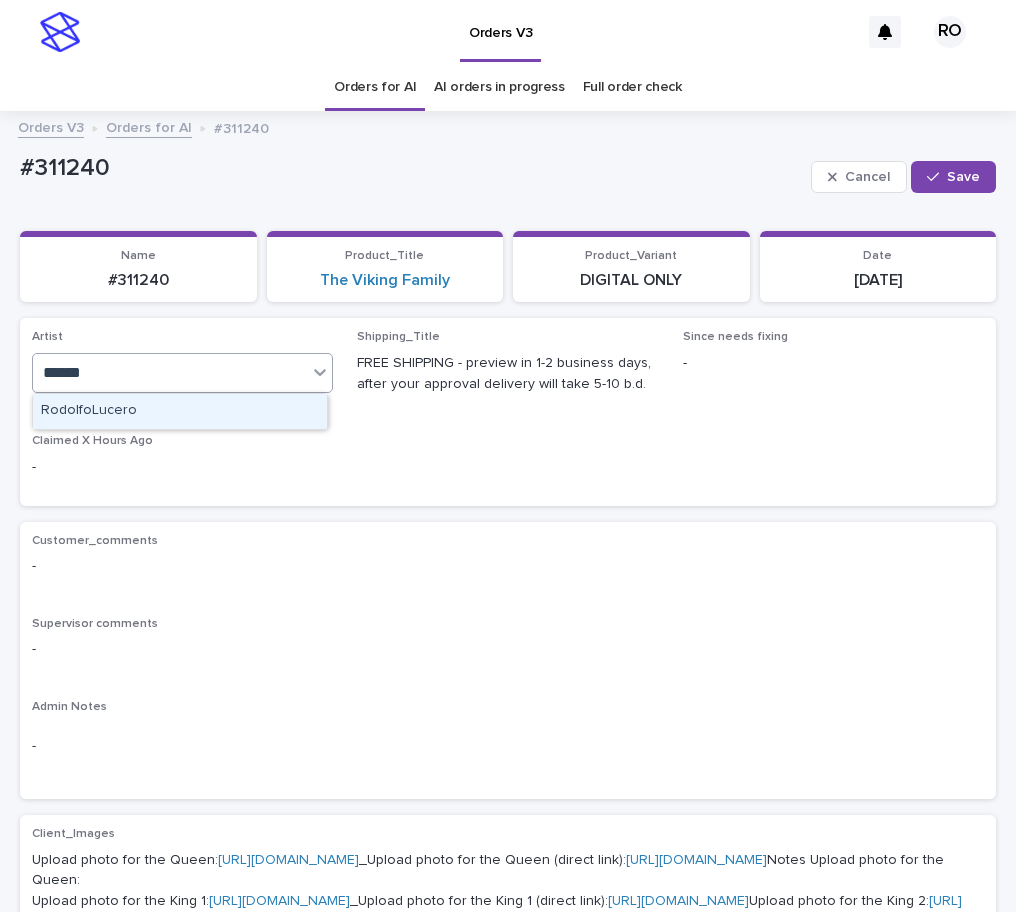 type 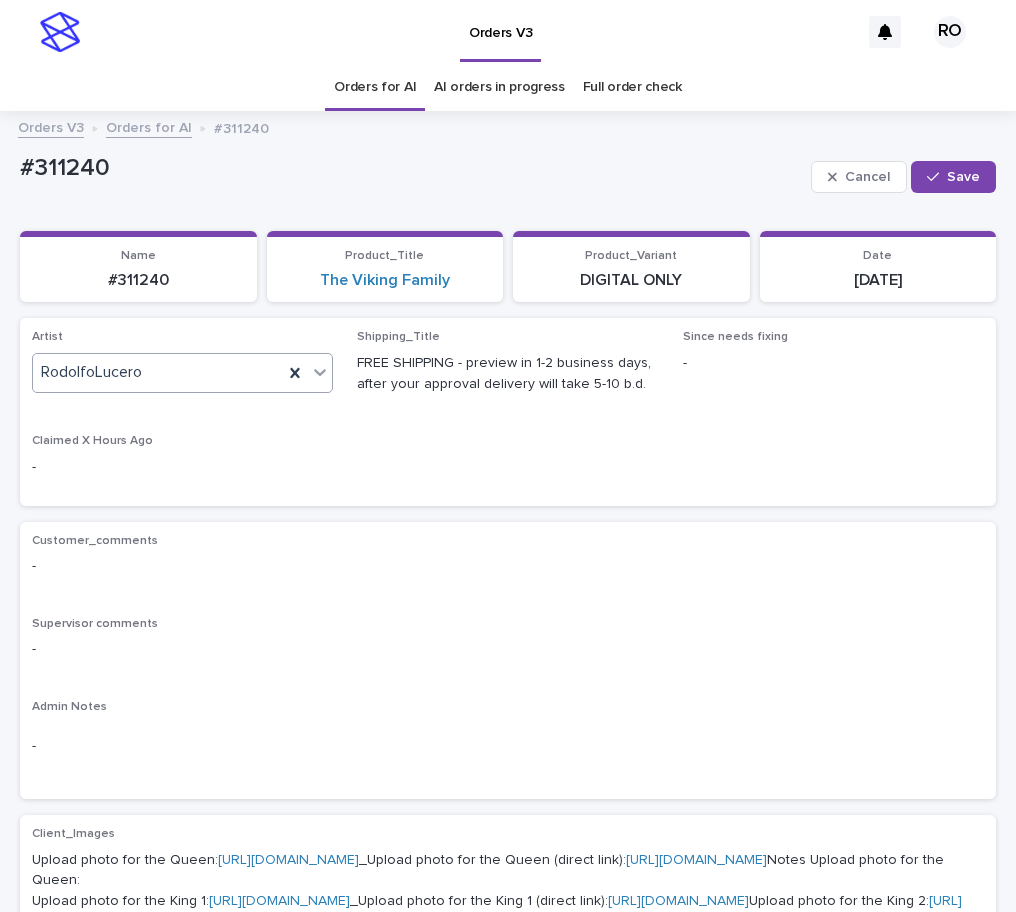 drag, startPoint x: 941, startPoint y: 177, endPoint x: 592, endPoint y: 195, distance: 349.46387 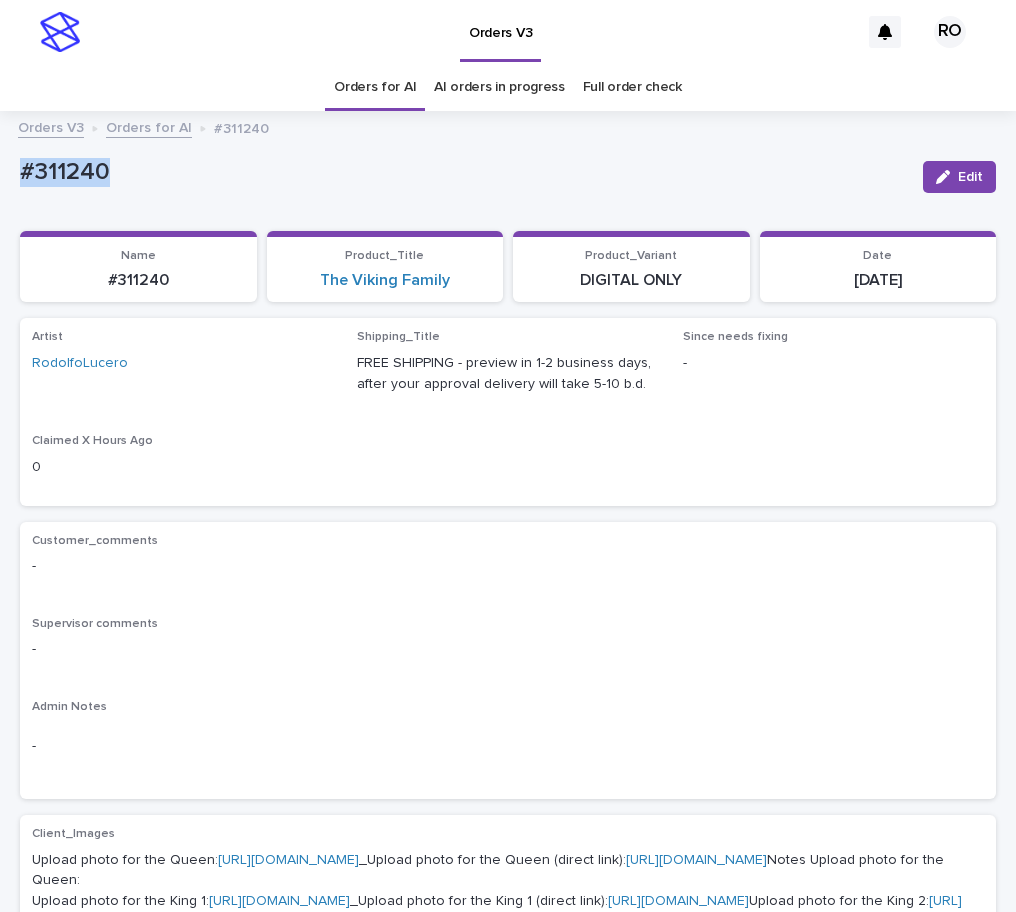 drag, startPoint x: 160, startPoint y: 188, endPoint x: -2, endPoint y: 177, distance: 162.37303 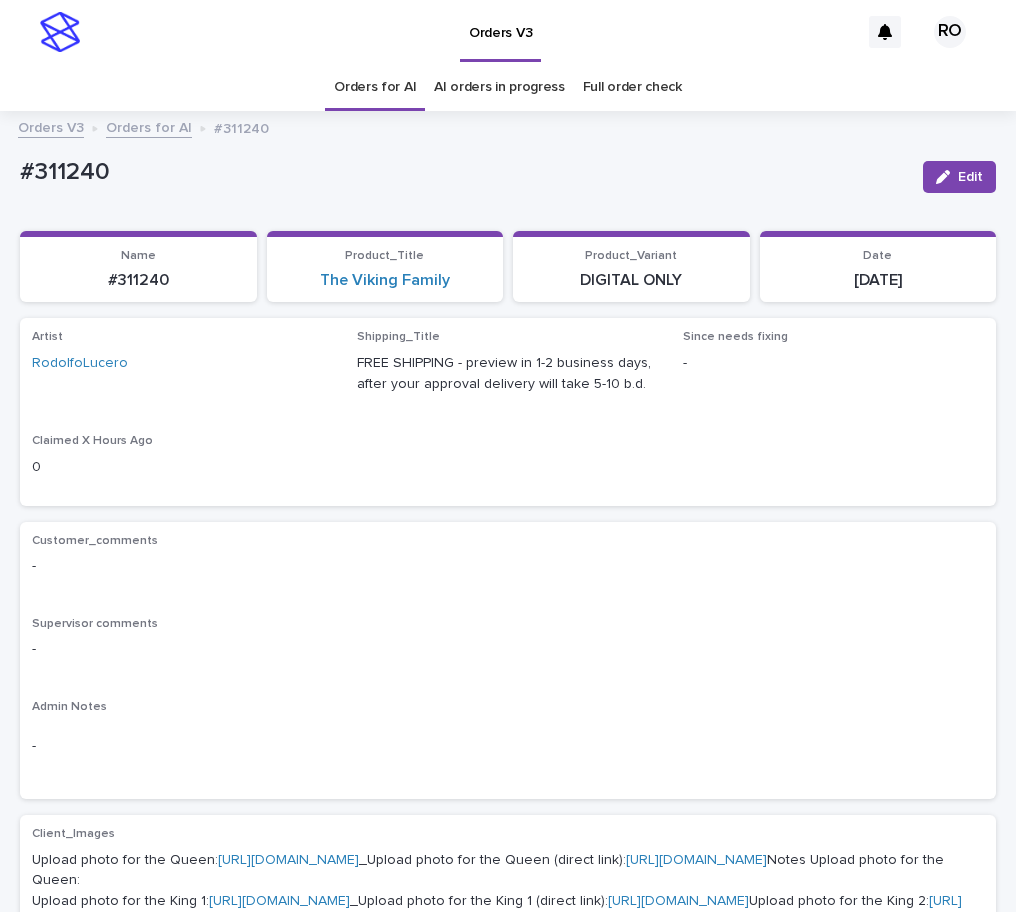 click on "Customer_comments" at bounding box center (508, 541) 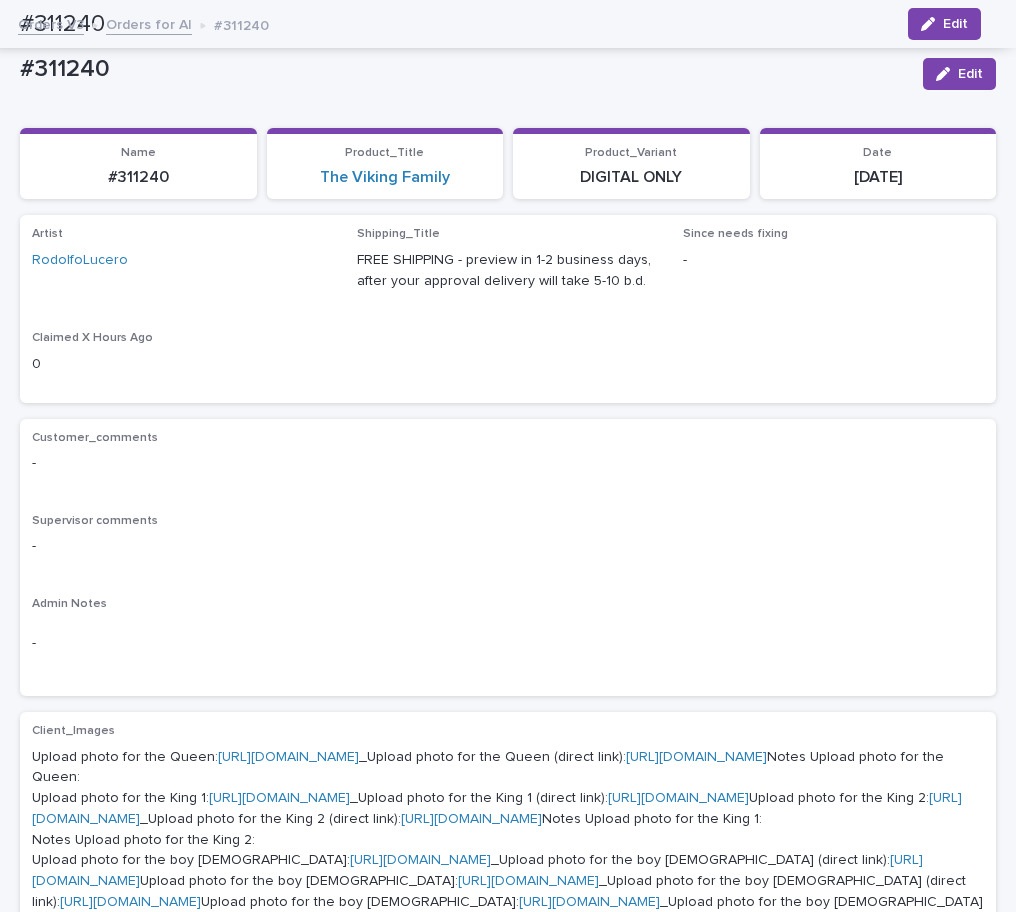 scroll, scrollTop: 100, scrollLeft: 0, axis: vertical 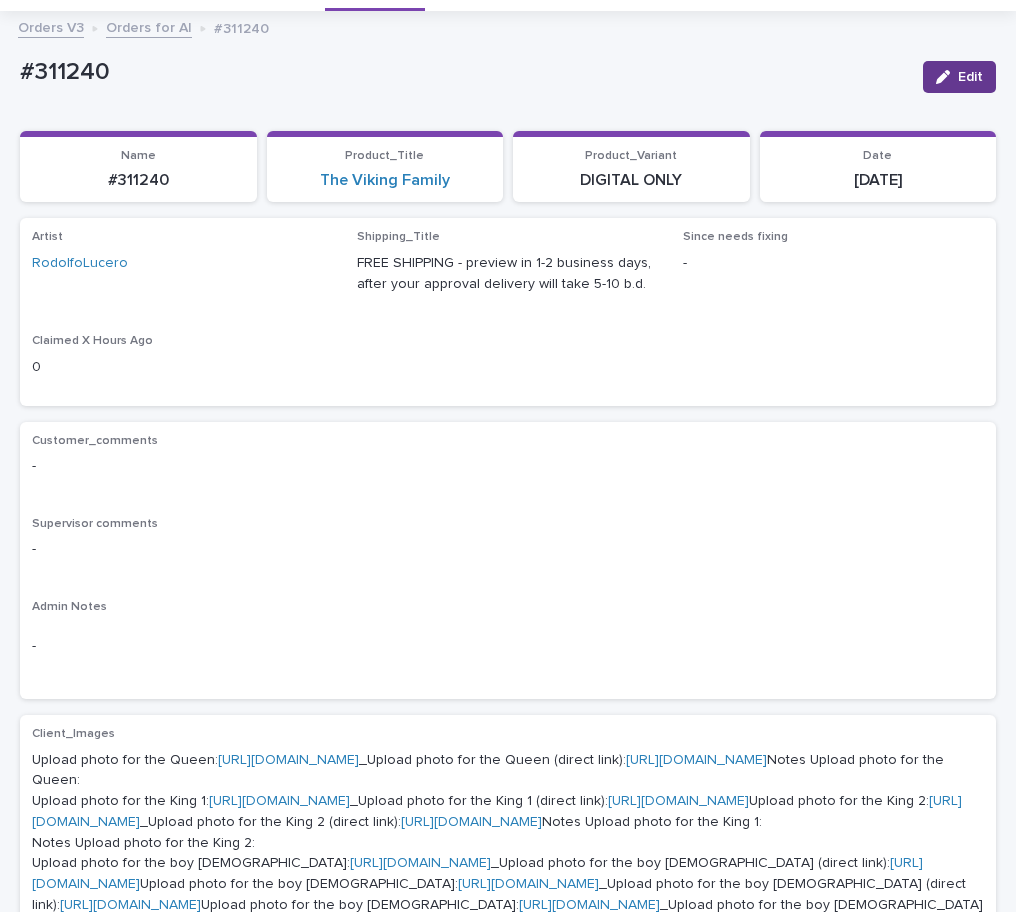 click at bounding box center (947, 77) 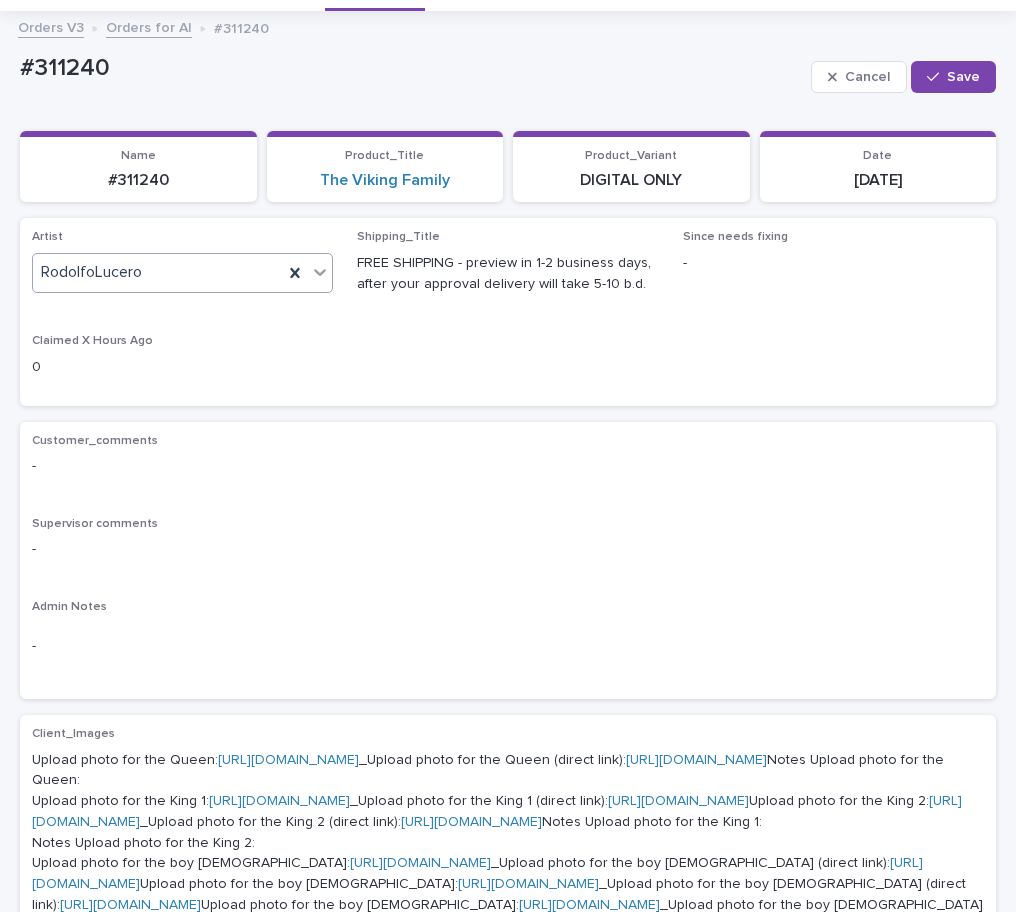 click on "RodolfoLucero" at bounding box center [158, 272] 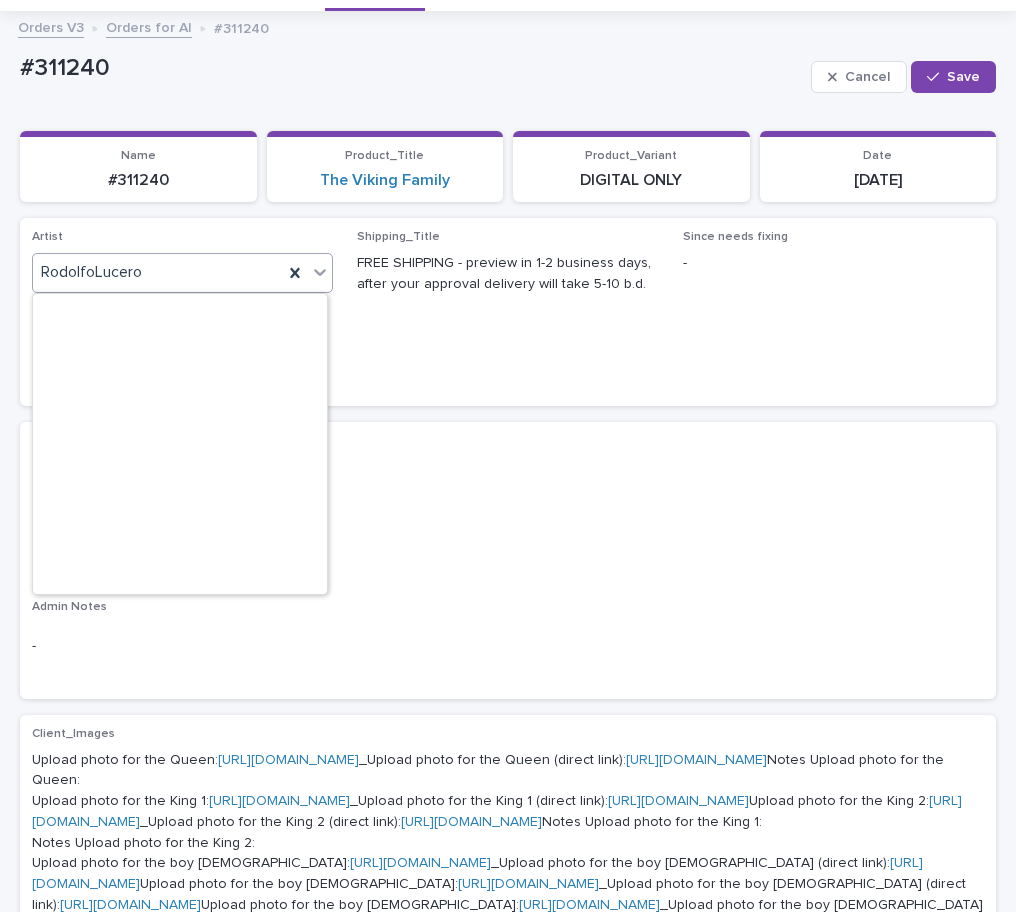 scroll, scrollTop: 12670, scrollLeft: 0, axis: vertical 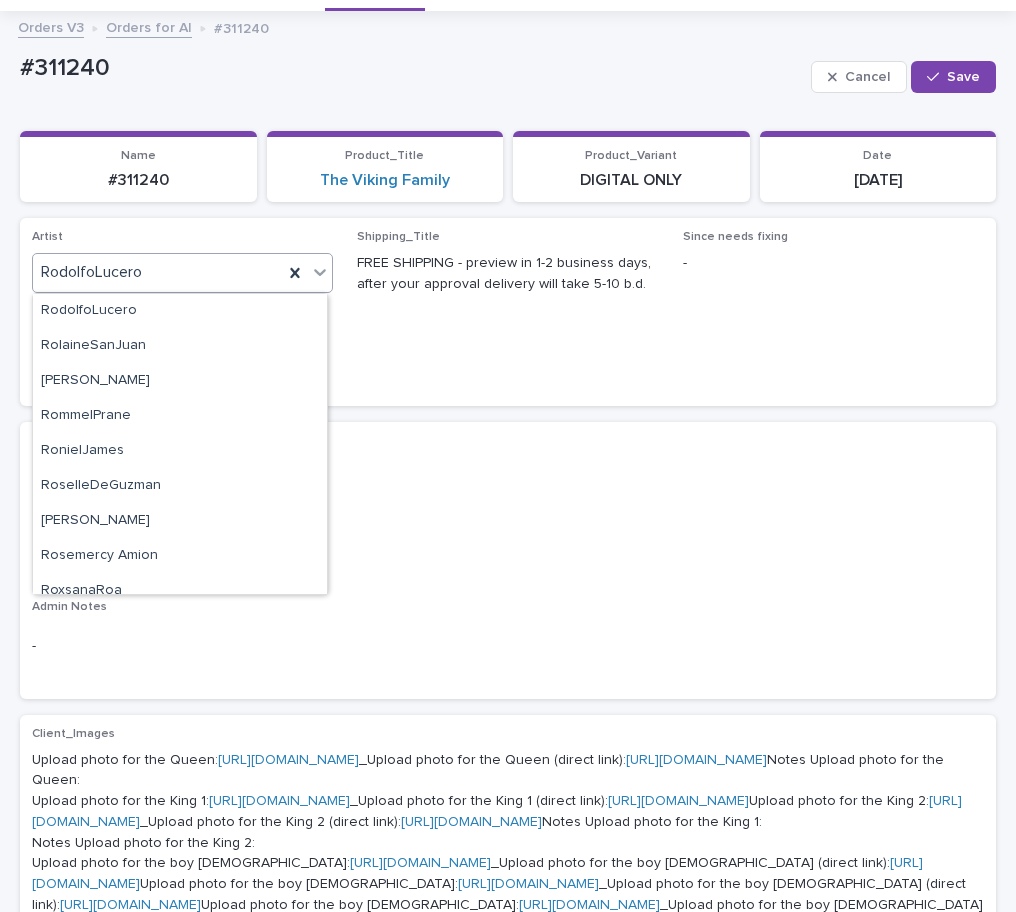 paste on "**********" 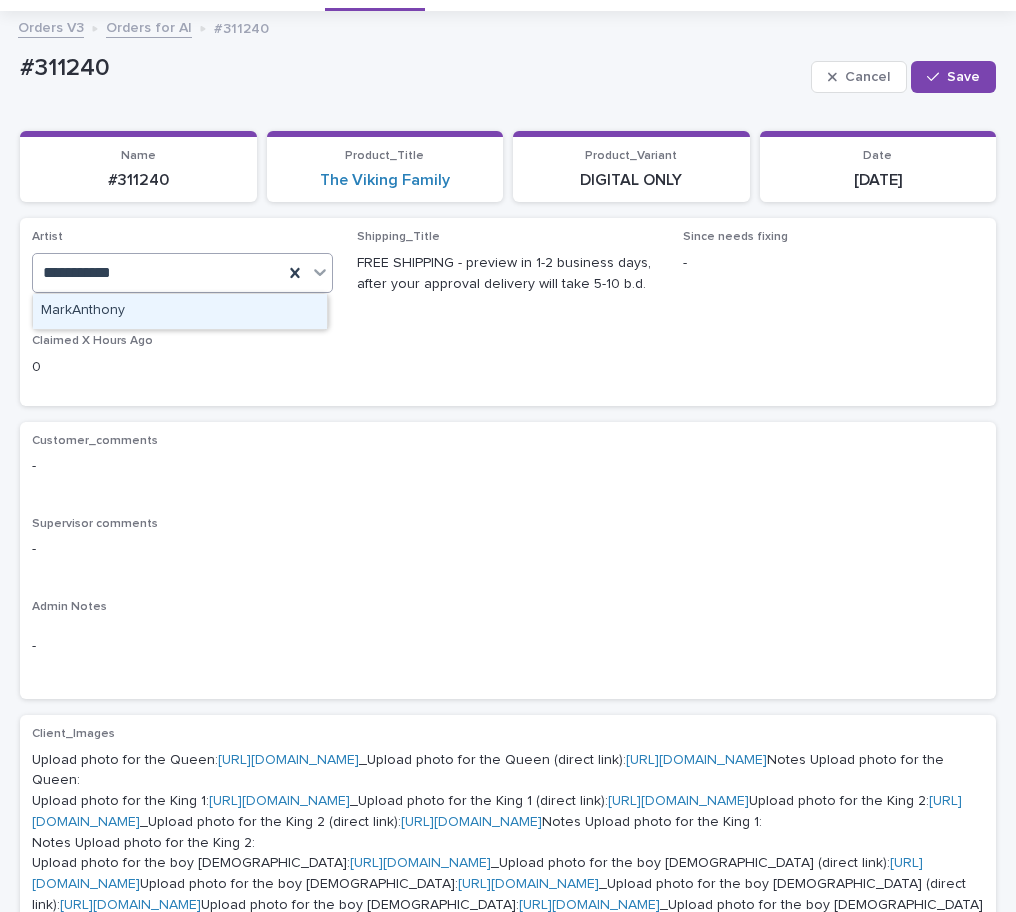 scroll, scrollTop: 0, scrollLeft: 0, axis: both 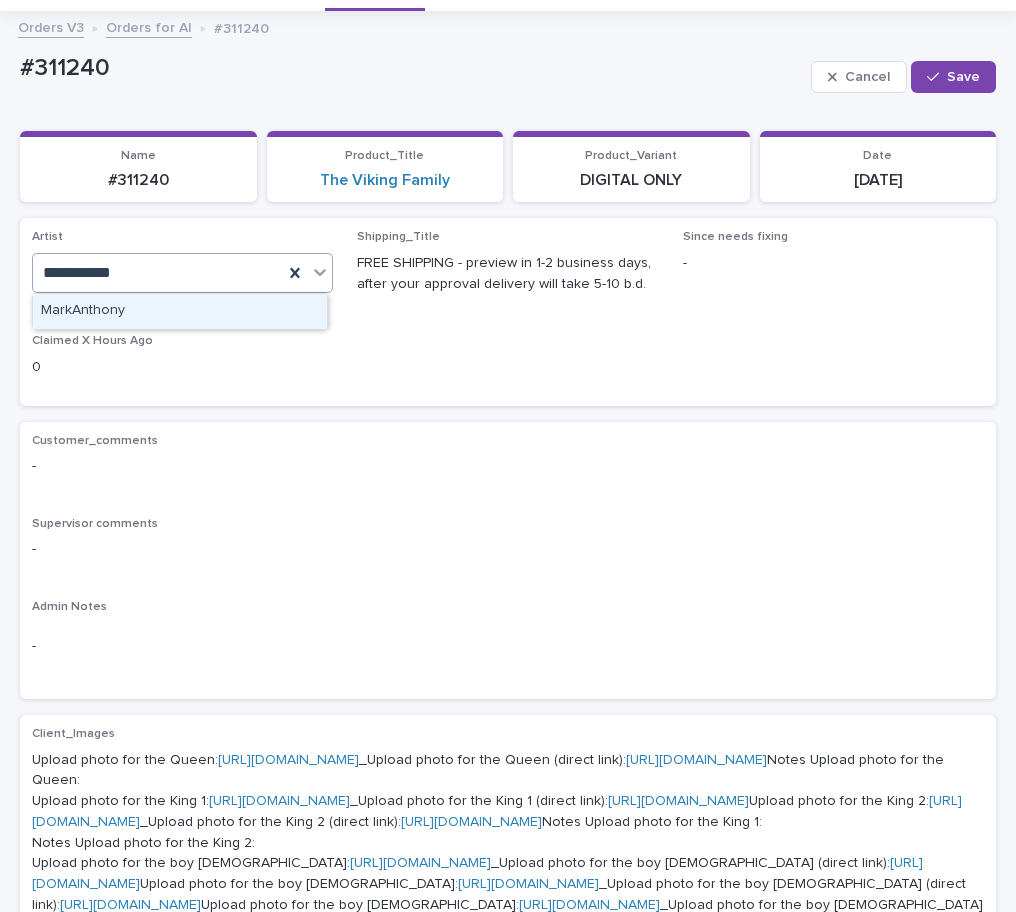 click on "MarkAnthony" at bounding box center (180, 311) 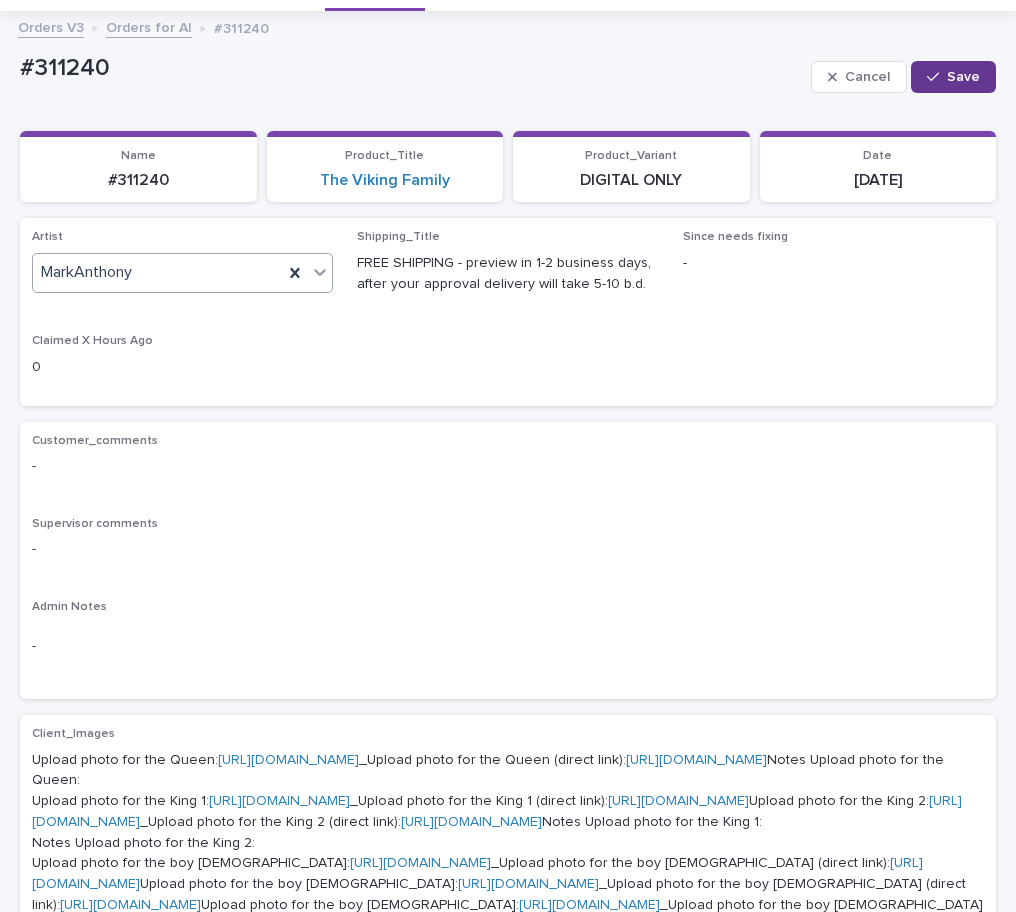 click 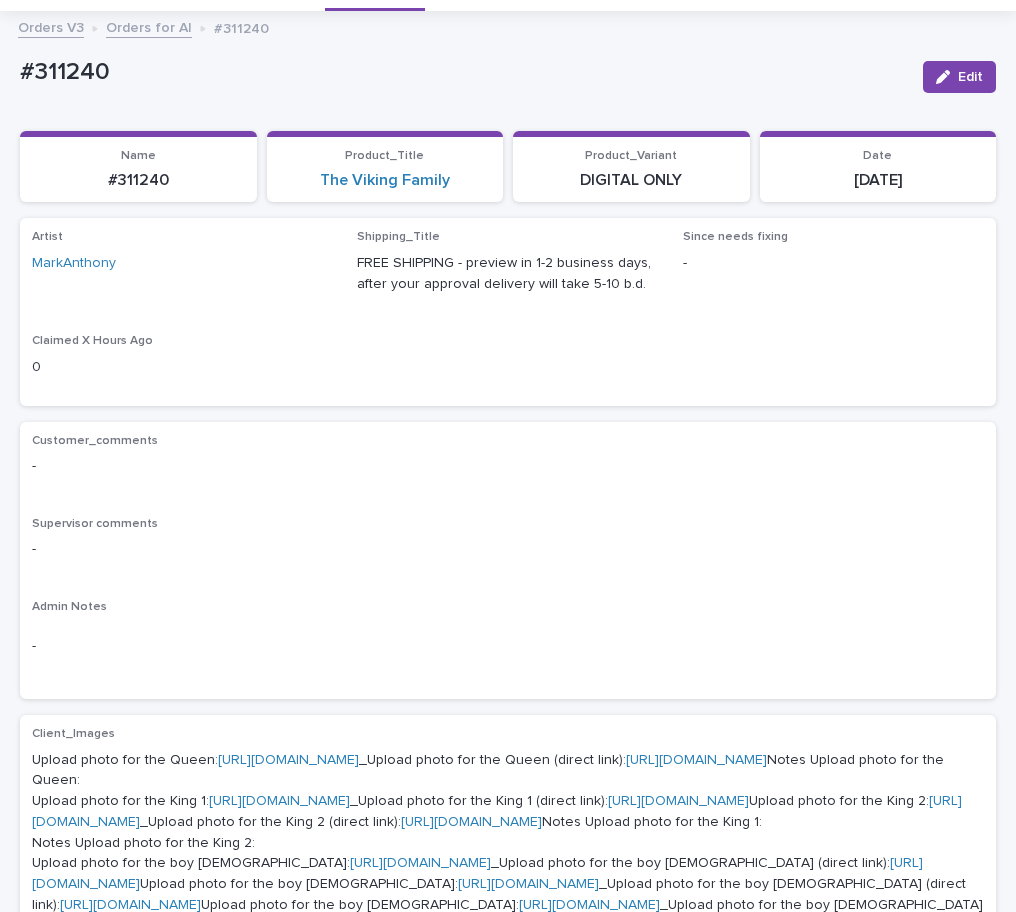 scroll, scrollTop: 0, scrollLeft: 0, axis: both 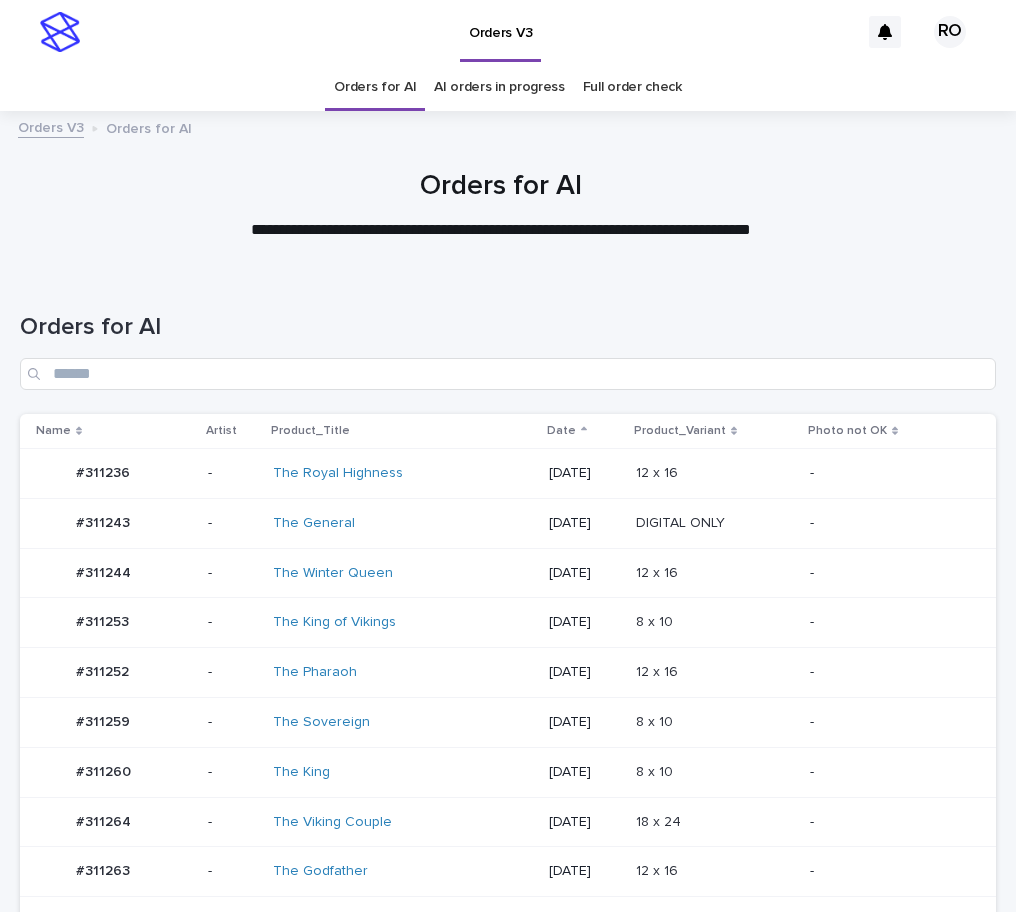 click on "-" at bounding box center [887, 822] 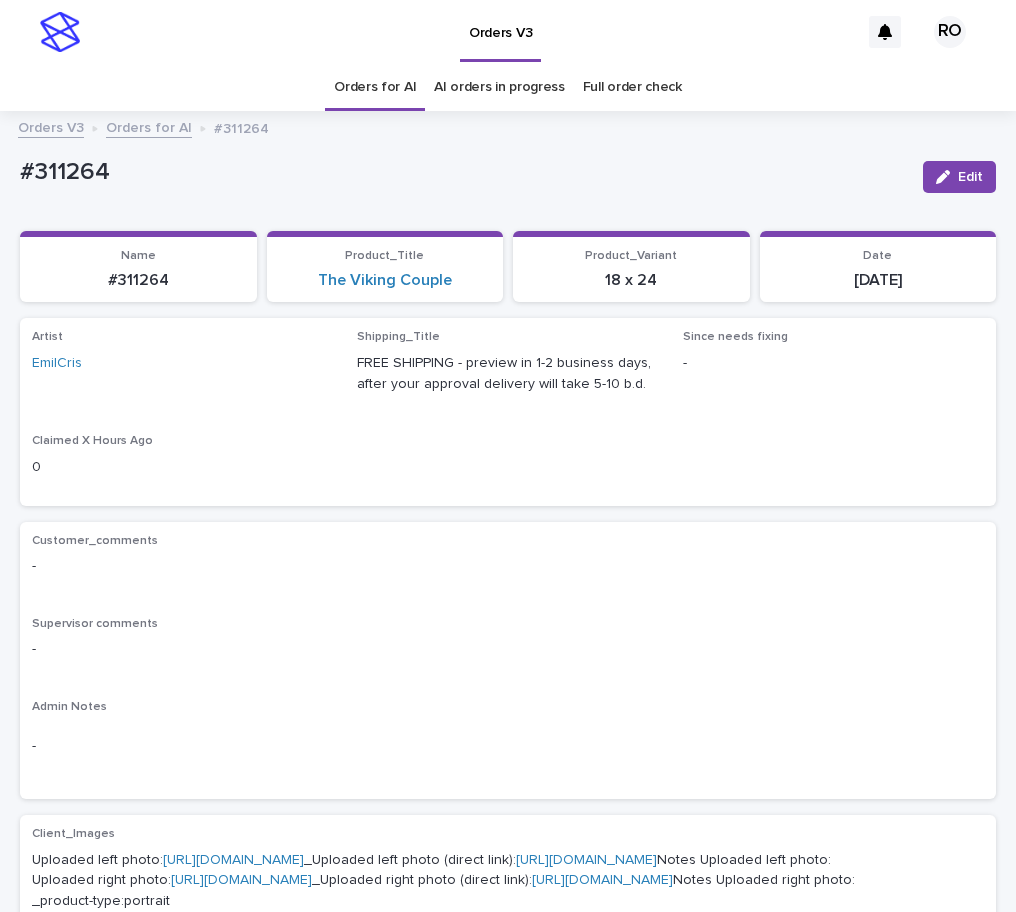click on "Orders for AI" at bounding box center (375, 87) 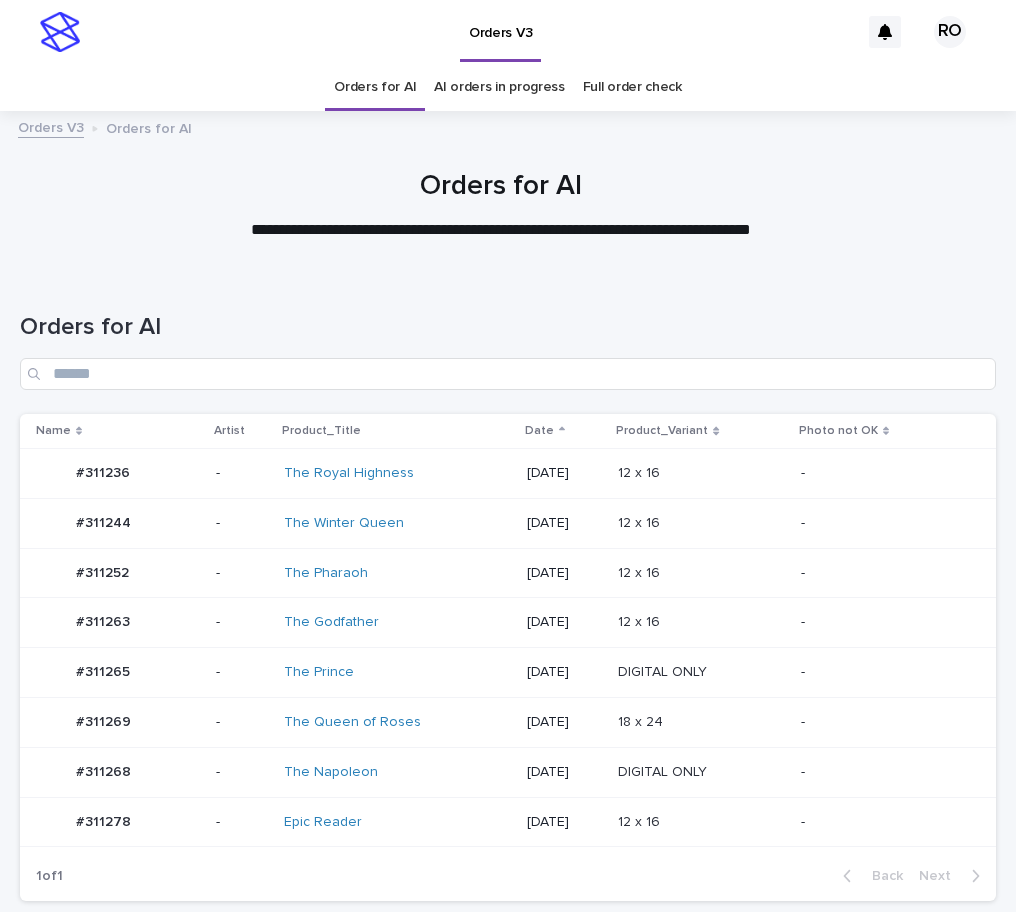 click on "Back Next" at bounding box center [911, 876] 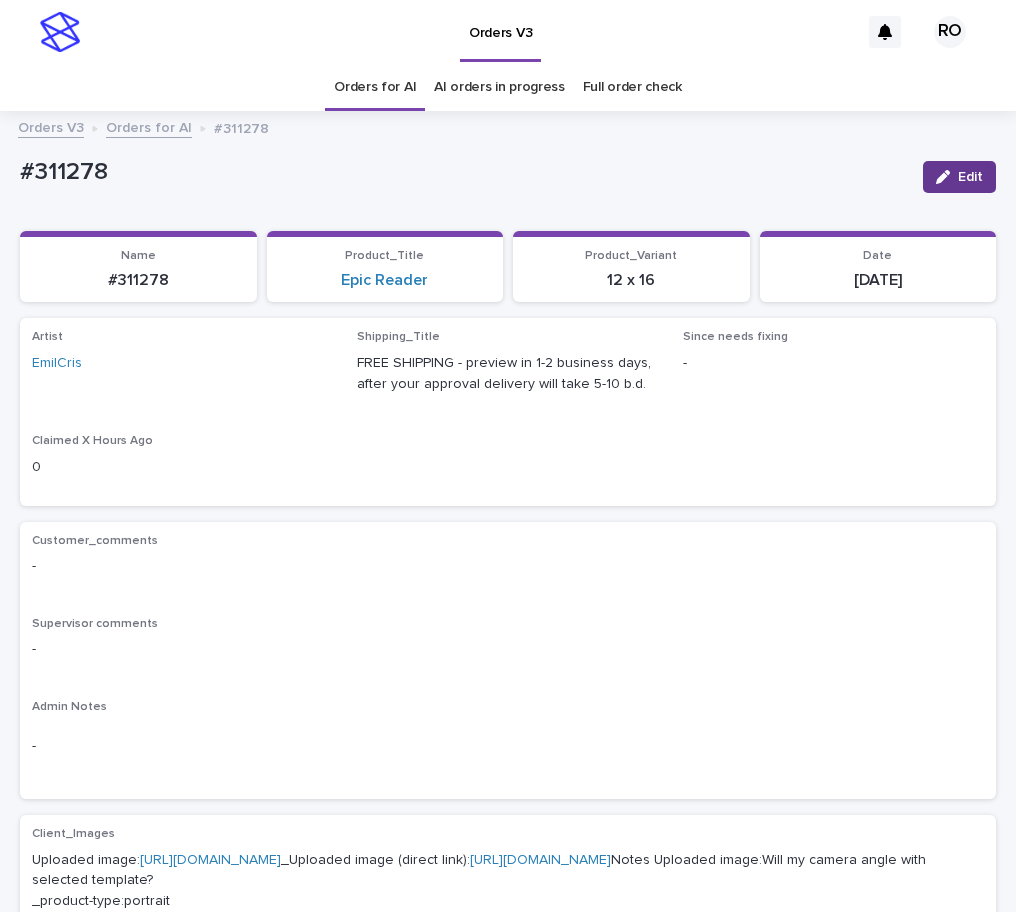drag, startPoint x: 924, startPoint y: 188, endPoint x: 220, endPoint y: 338, distance: 719.80273 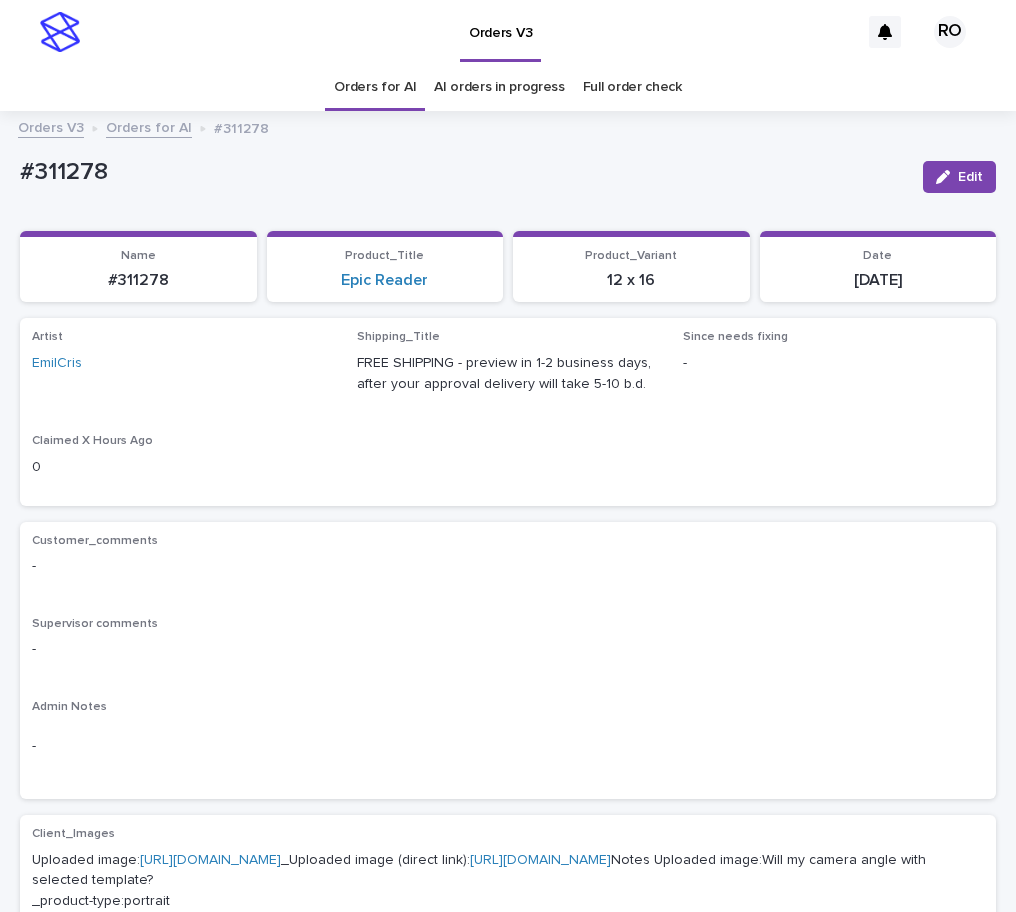 click on "Edit" at bounding box center (959, 177) 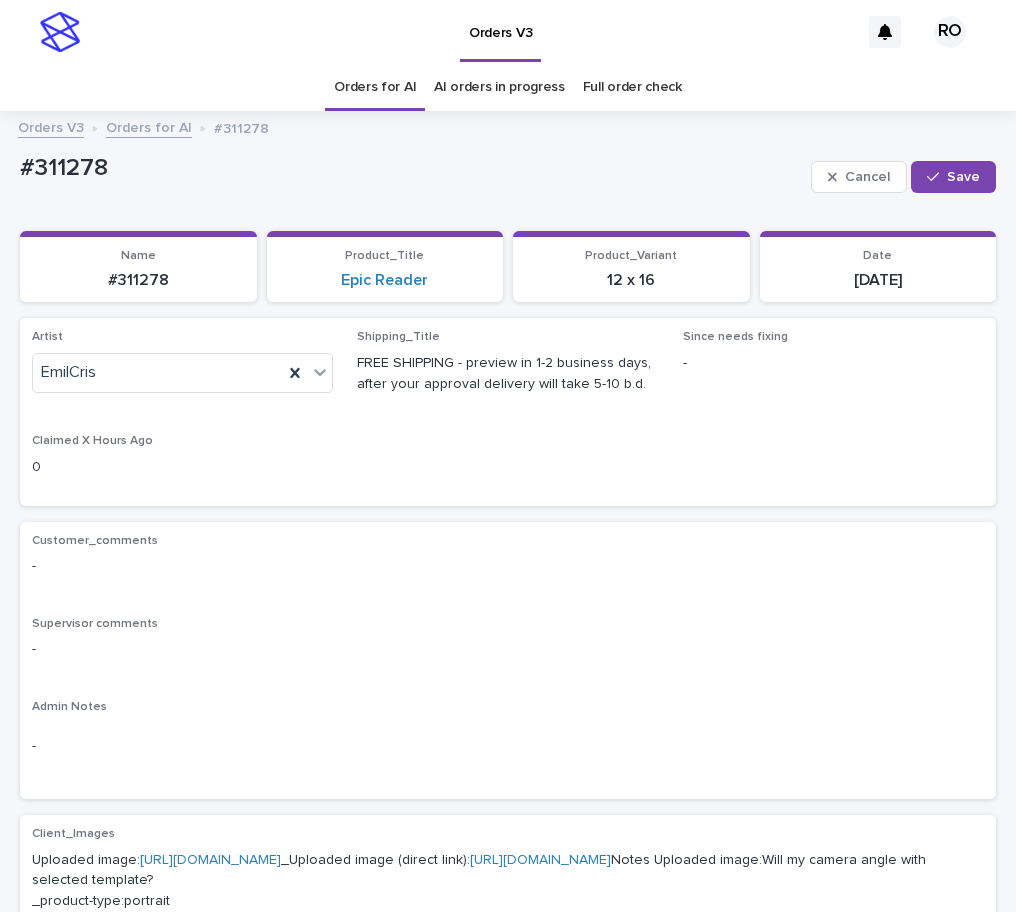 drag, startPoint x: 844, startPoint y: 178, endPoint x: 2, endPoint y: 368, distance: 863.1709 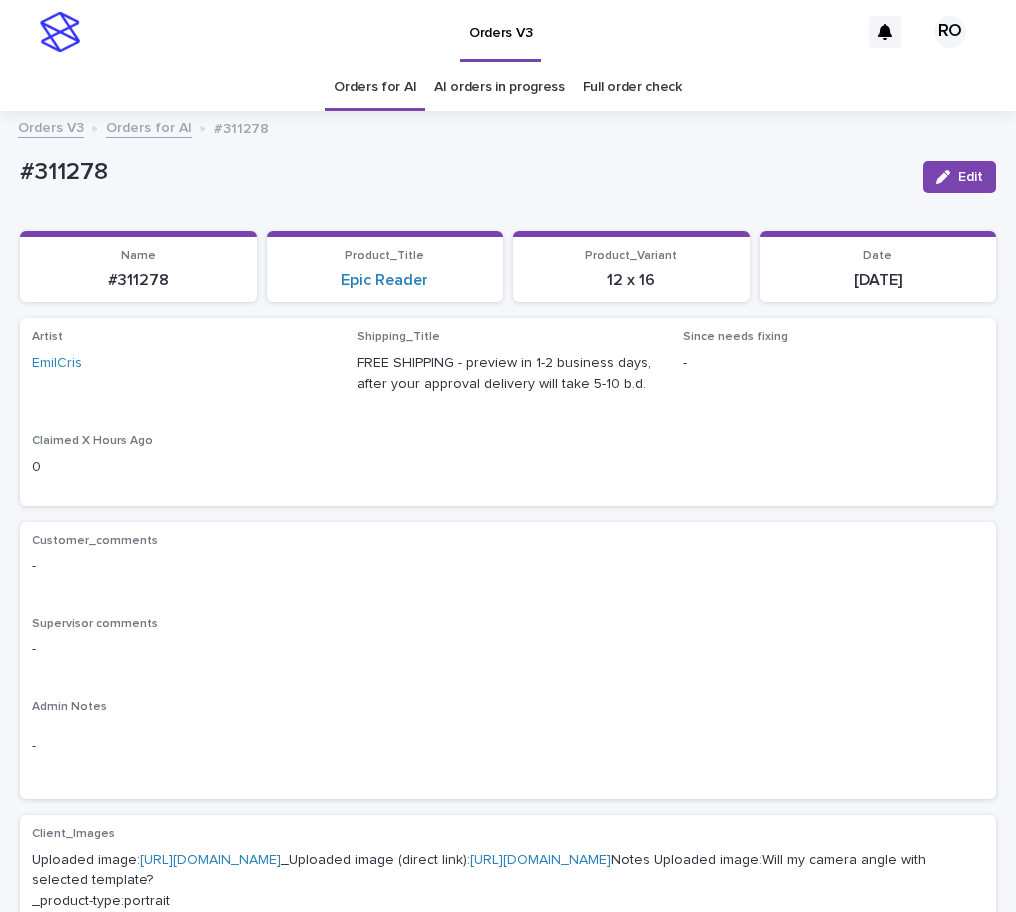 drag, startPoint x: 614, startPoint y: 156, endPoint x: 562, endPoint y: 151, distance: 52.23983 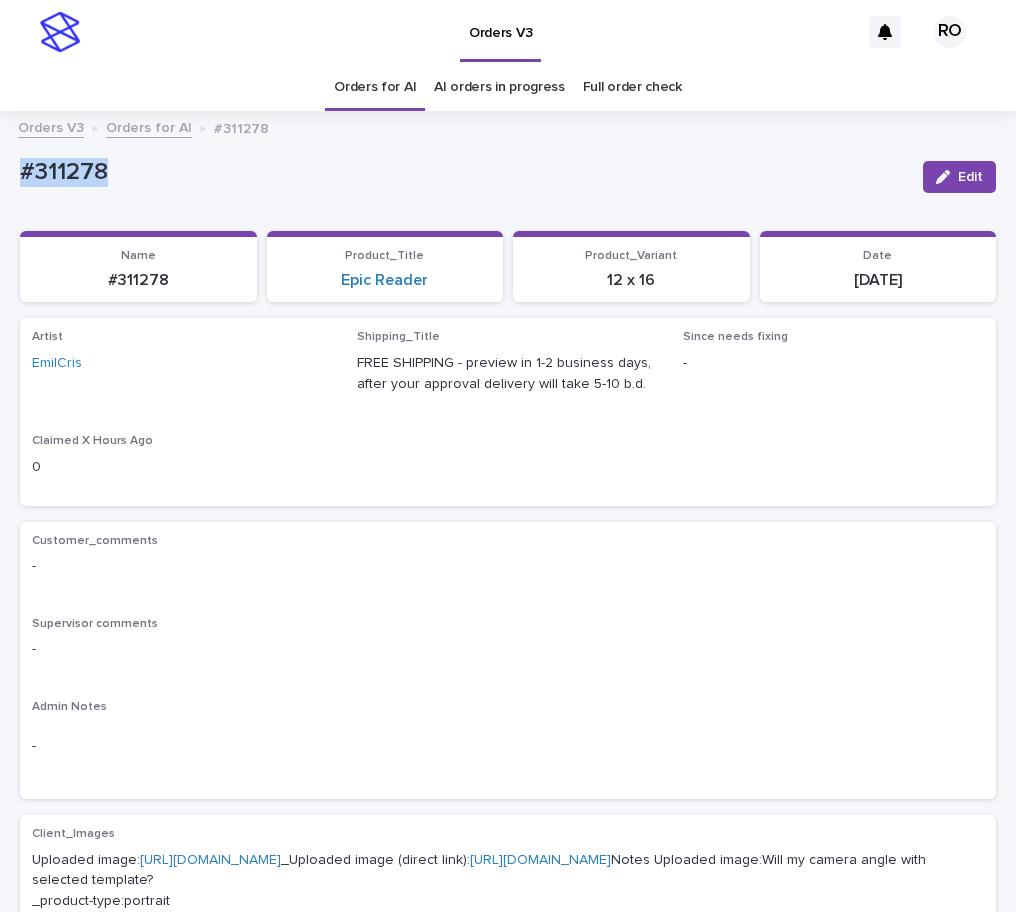 drag, startPoint x: 107, startPoint y: 176, endPoint x: 22, endPoint y: 177, distance: 85.00588 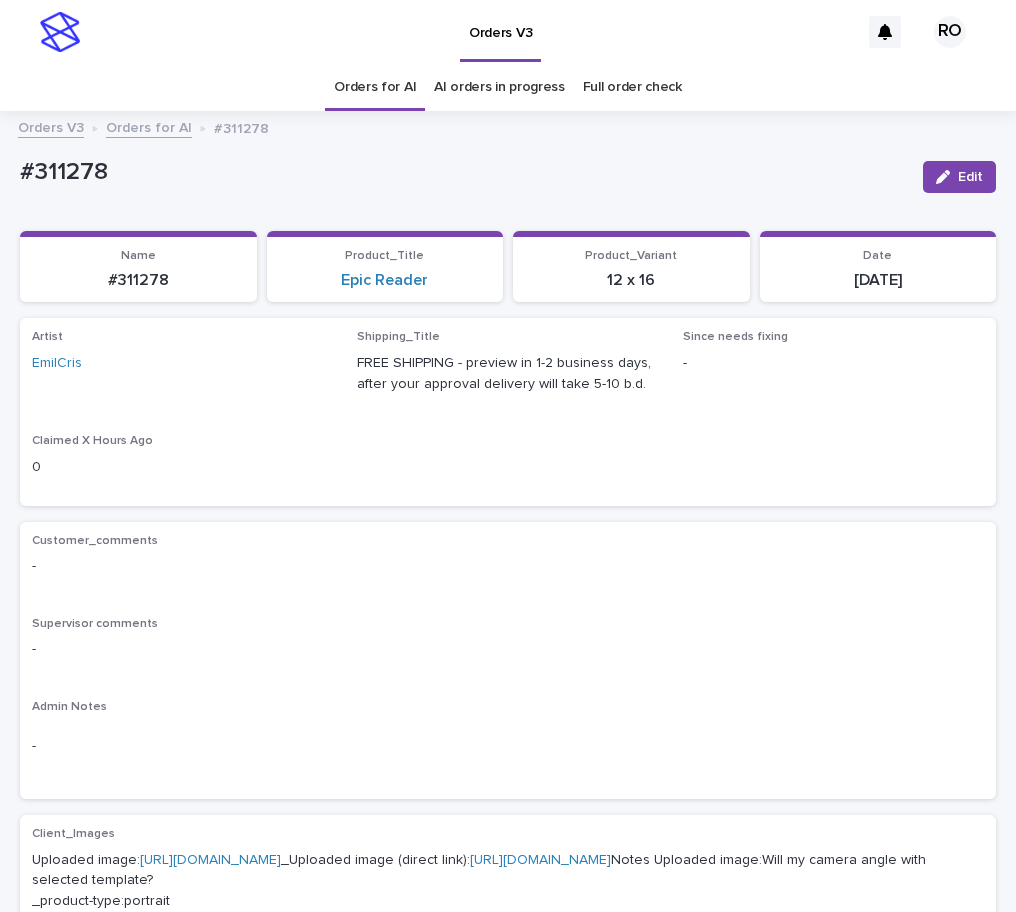 click on "-" at bounding box center [508, 647] 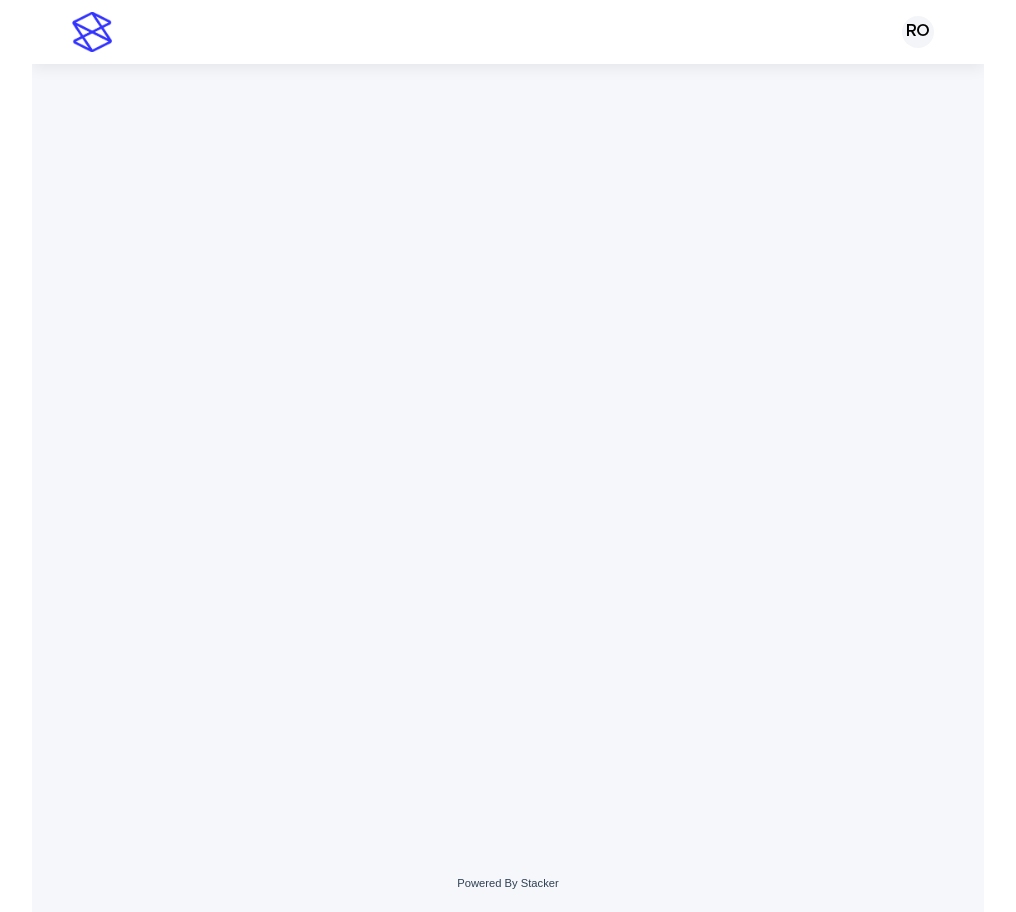 scroll, scrollTop: 0, scrollLeft: 0, axis: both 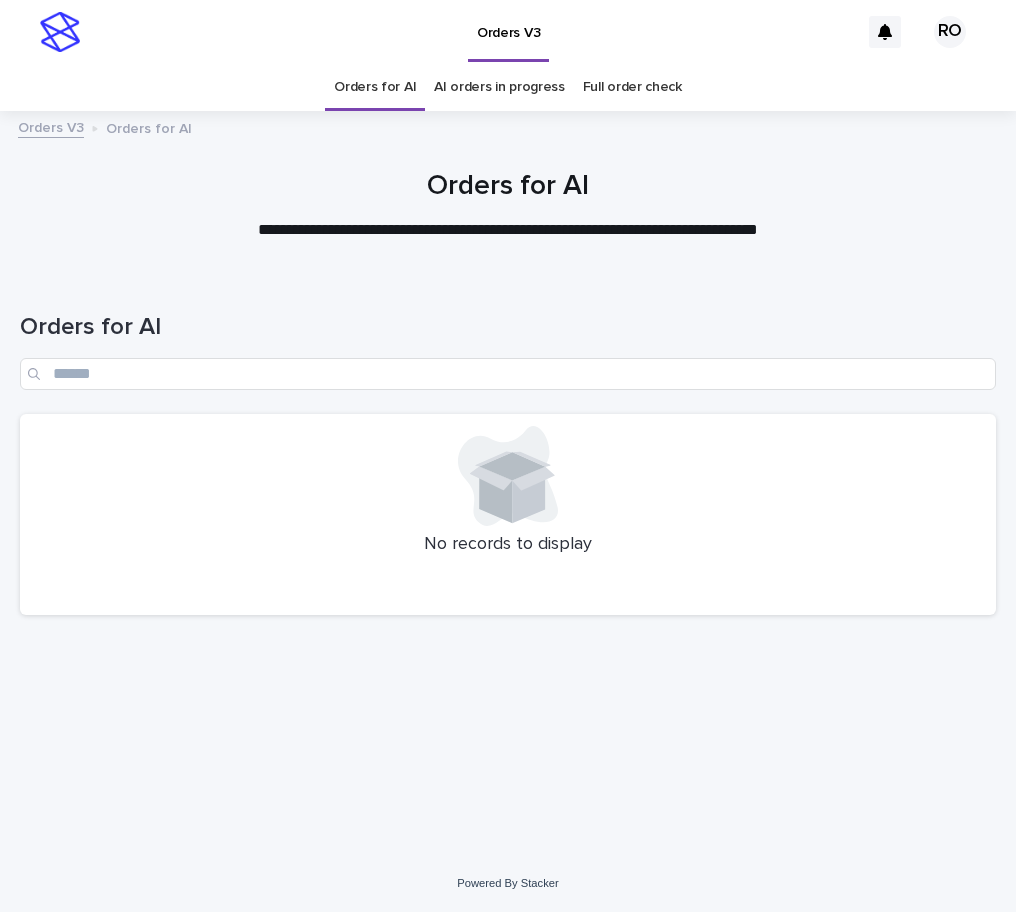 click on "**********" at bounding box center [508, 206] 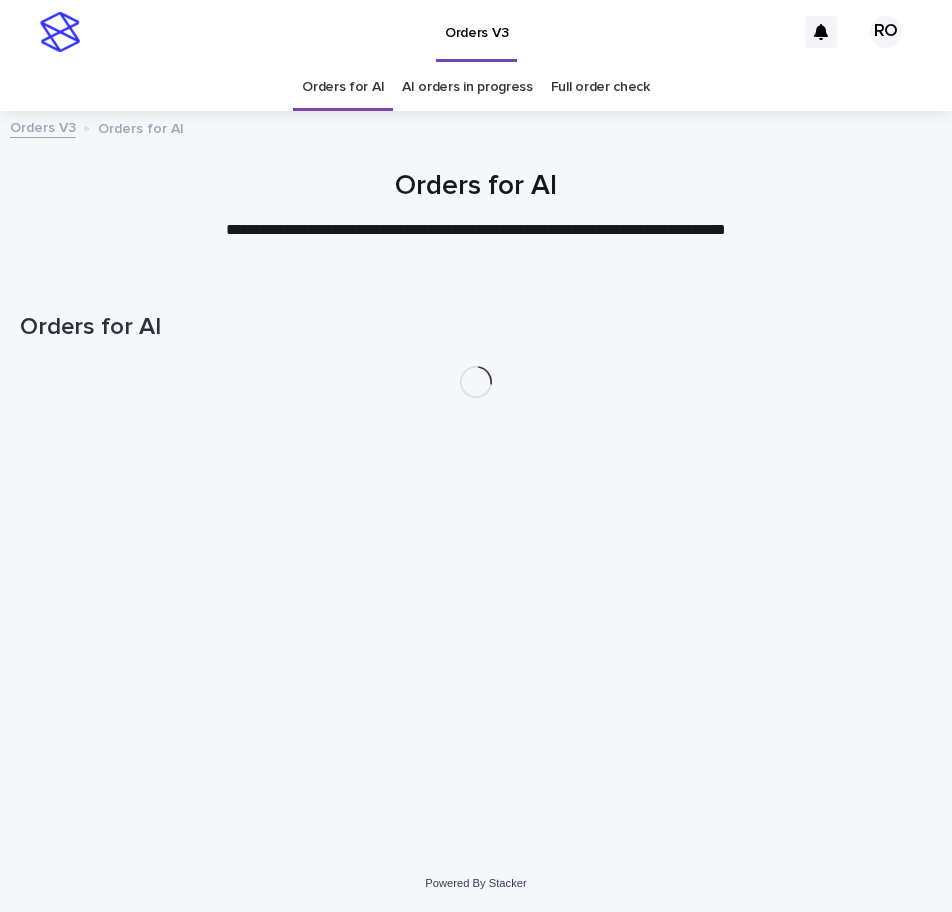 scroll, scrollTop: 0, scrollLeft: 0, axis: both 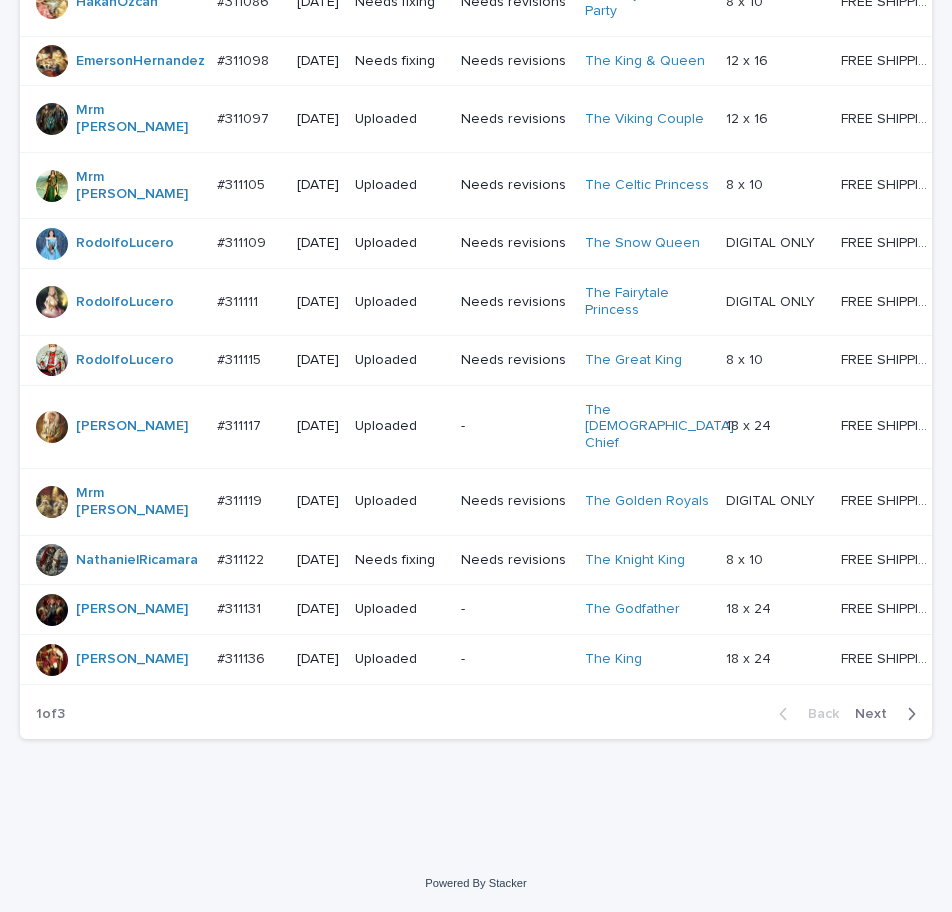 click on "Next" at bounding box center (877, 714) 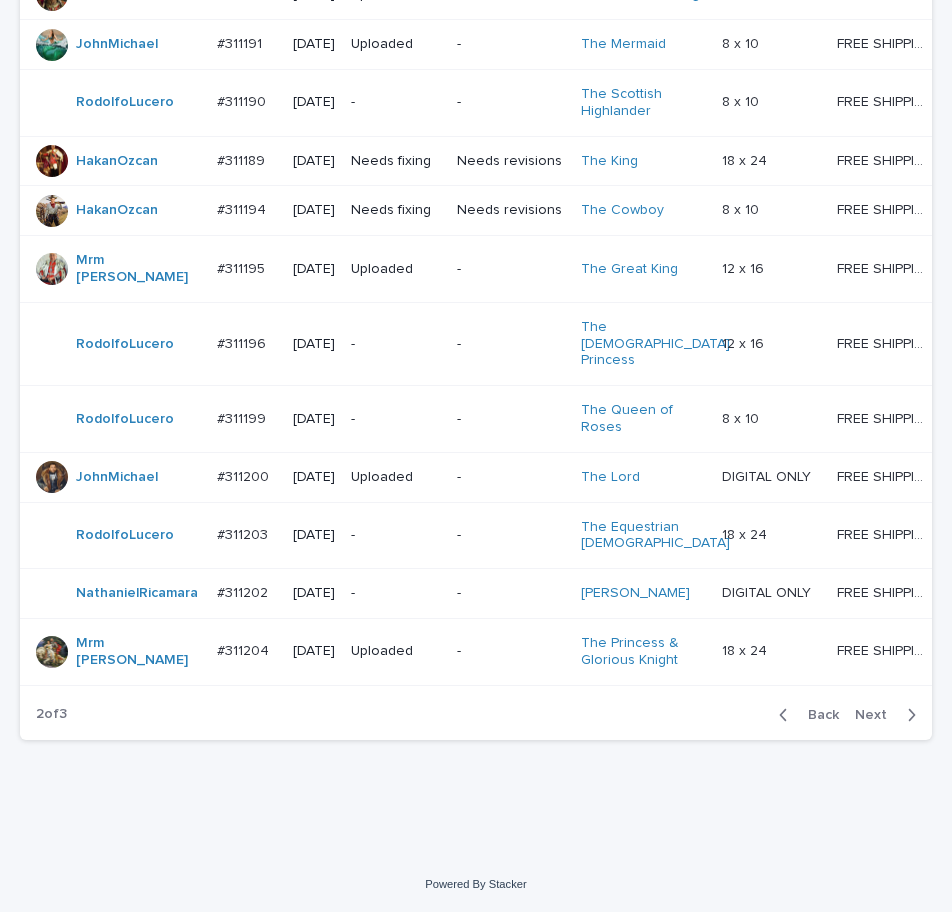 scroll, scrollTop: 1795, scrollLeft: 0, axis: vertical 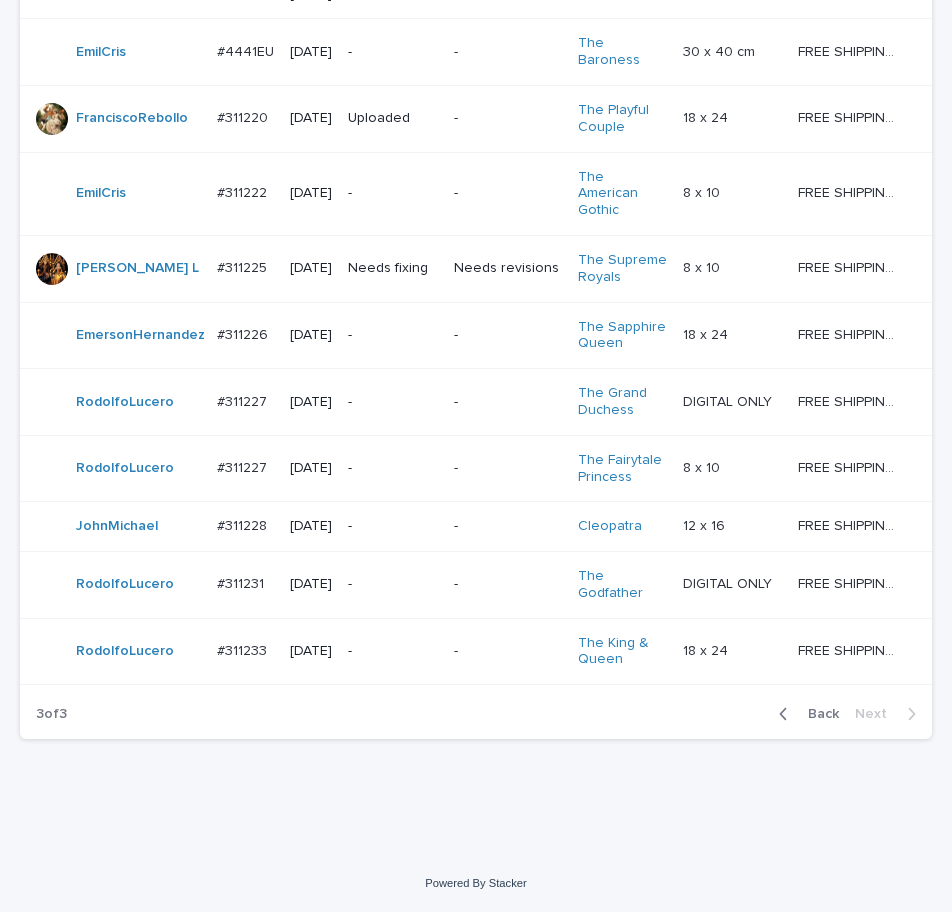 click on "Back" at bounding box center (817, 714) 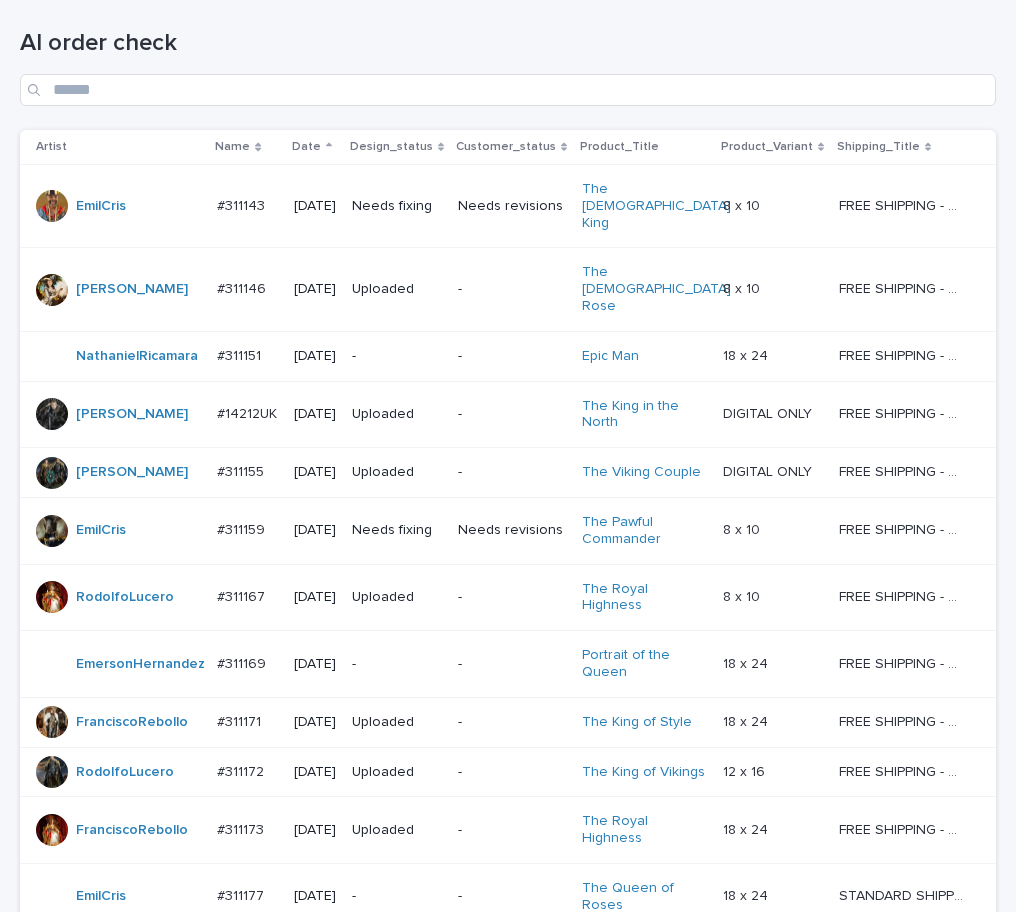 scroll, scrollTop: 0, scrollLeft: 0, axis: both 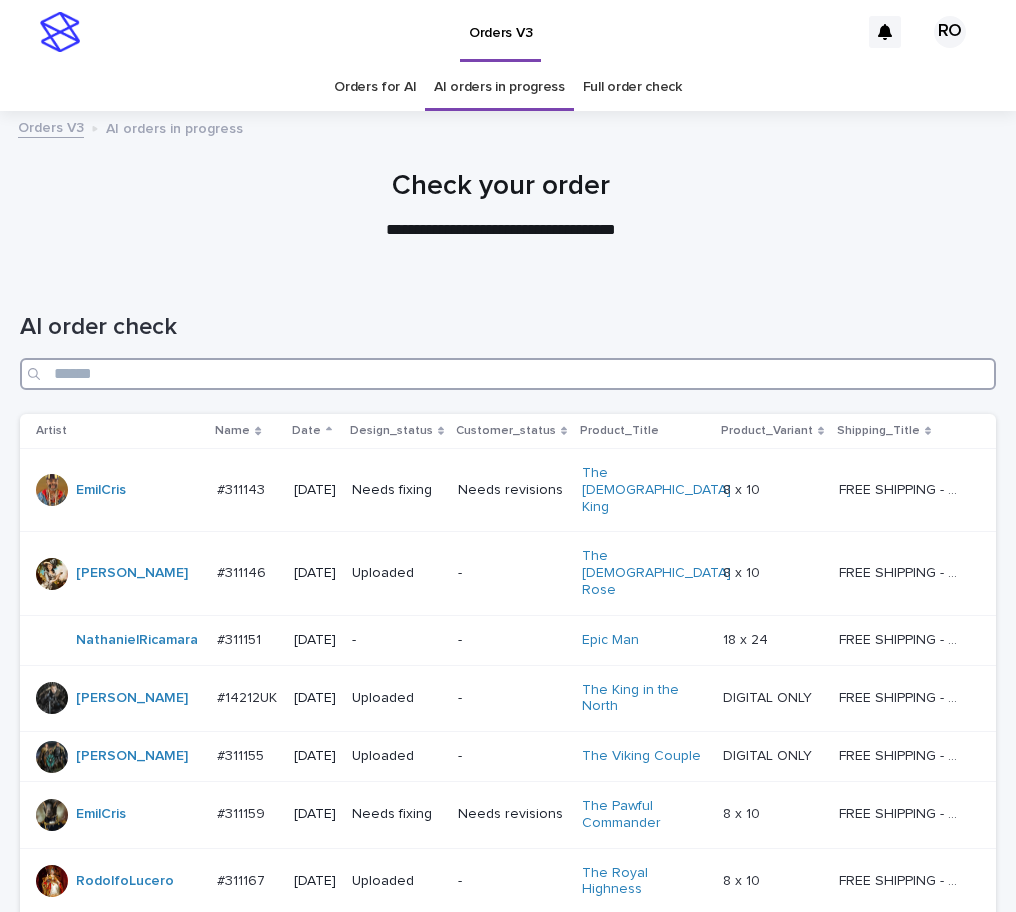 click at bounding box center (508, 374) 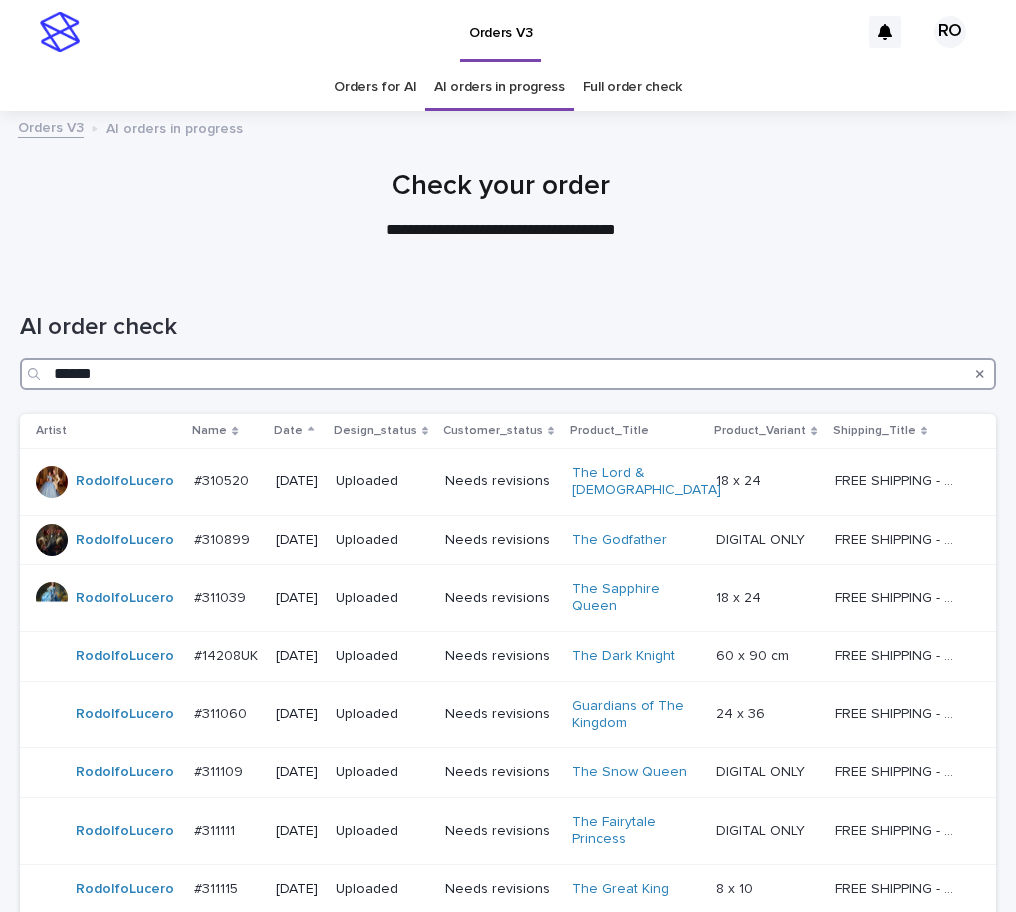 type on "******" 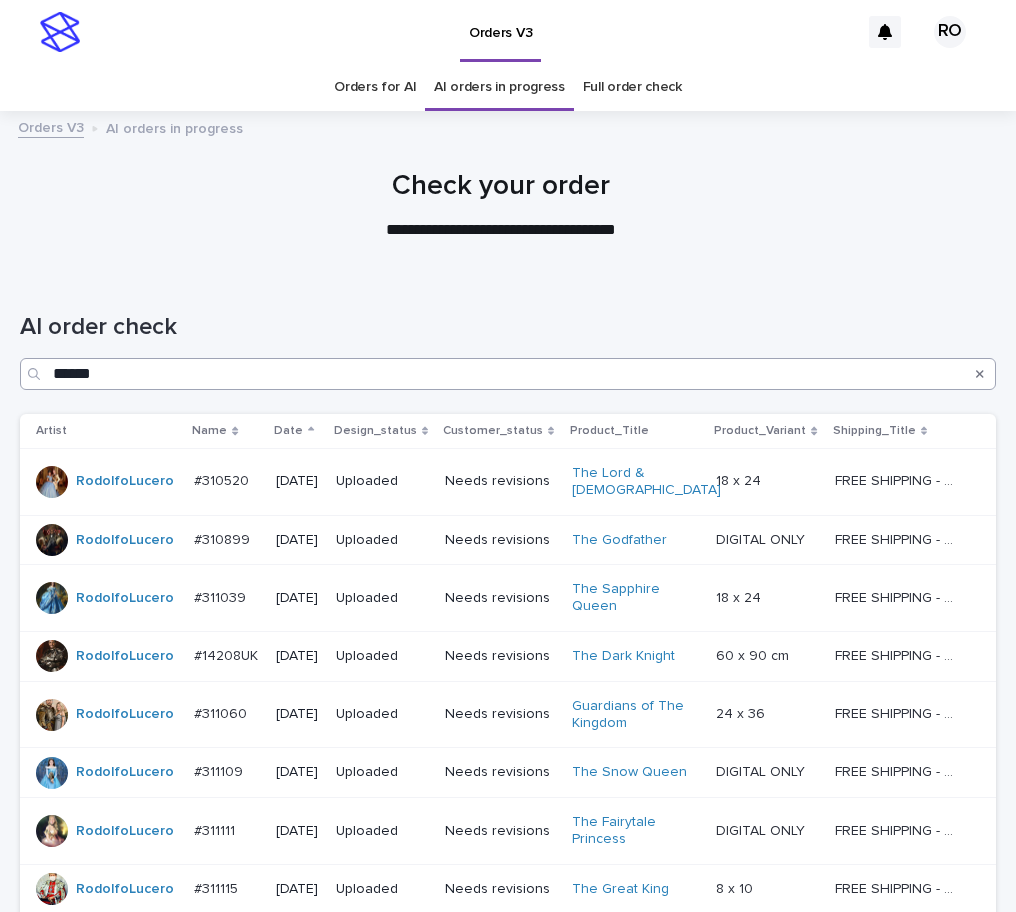 click on "AI order check" at bounding box center (508, 327) 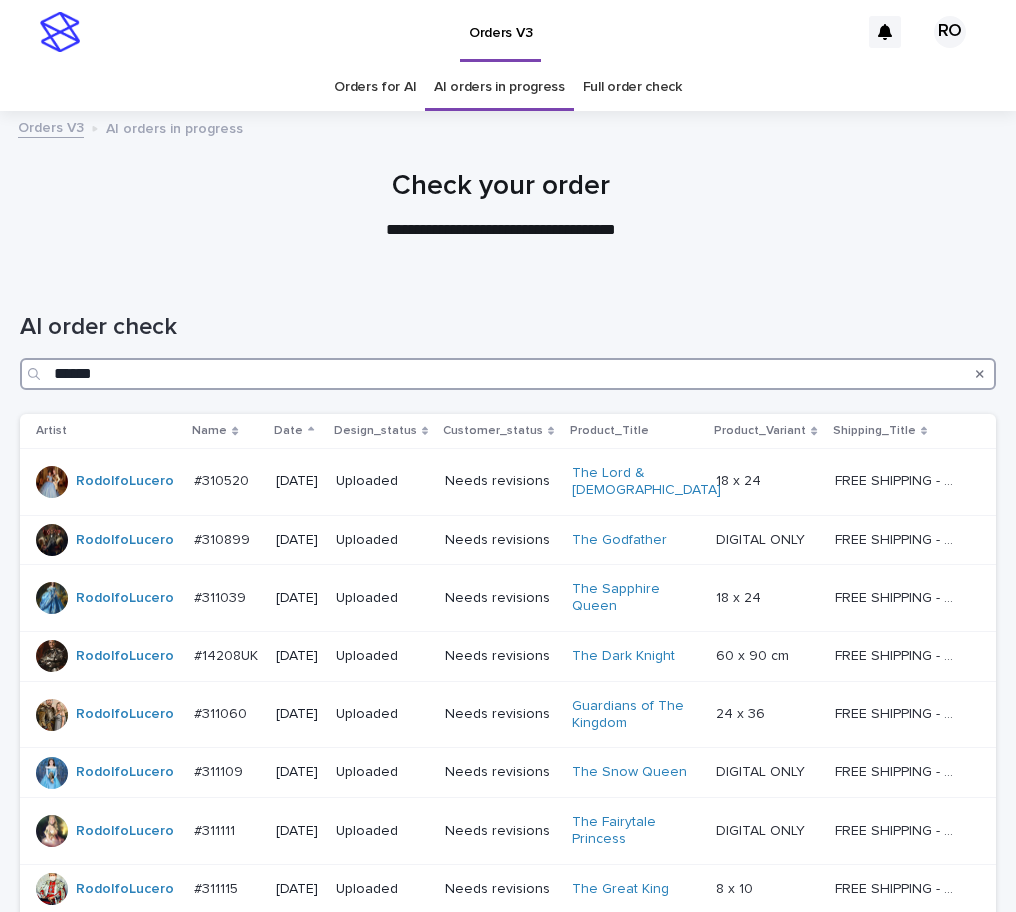 drag, startPoint x: 138, startPoint y: 376, endPoint x: 55, endPoint y: 348, distance: 87.595665 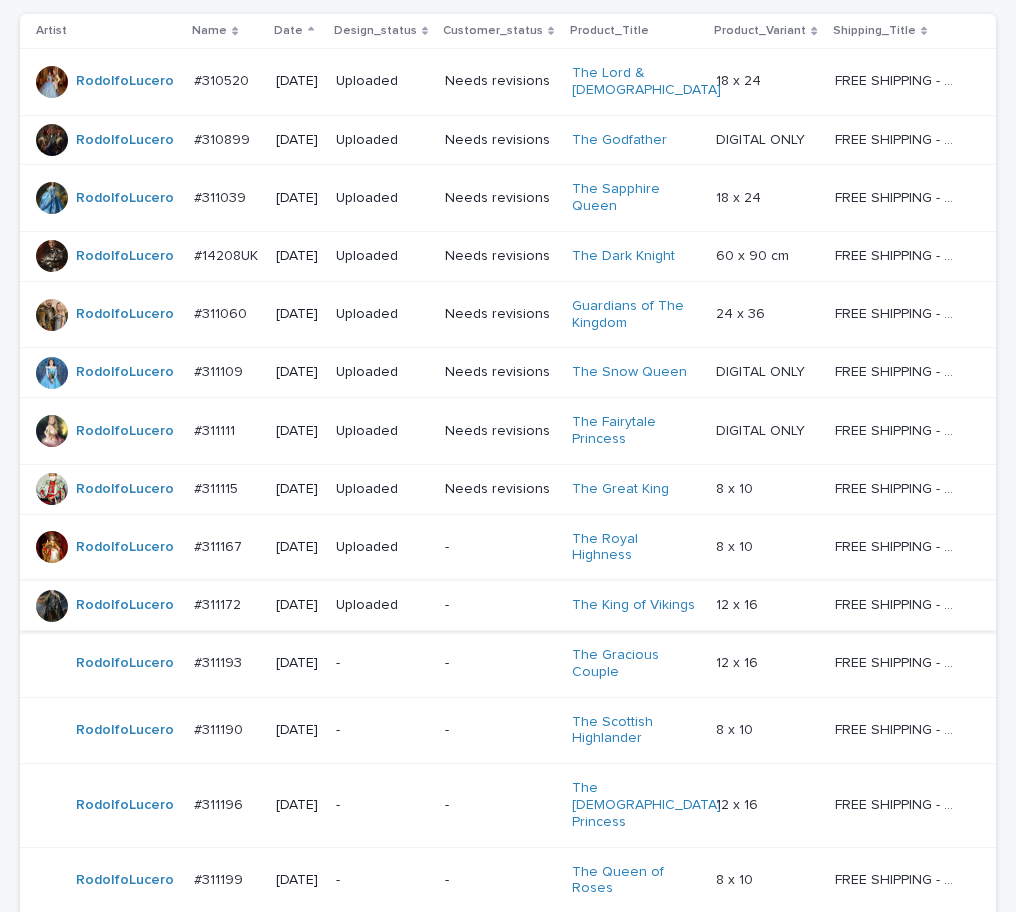 scroll, scrollTop: 800, scrollLeft: 0, axis: vertical 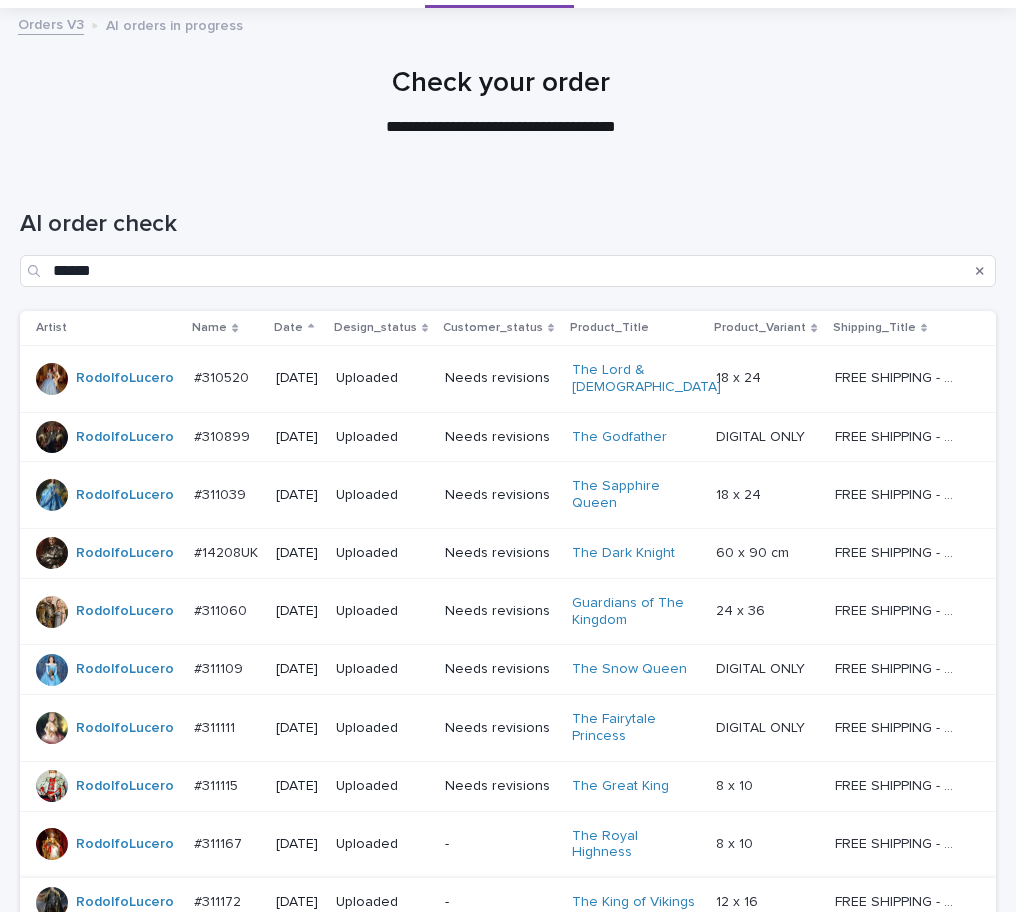 drag, startPoint x: 319, startPoint y: 204, endPoint x: 277, endPoint y: 211, distance: 42.579338 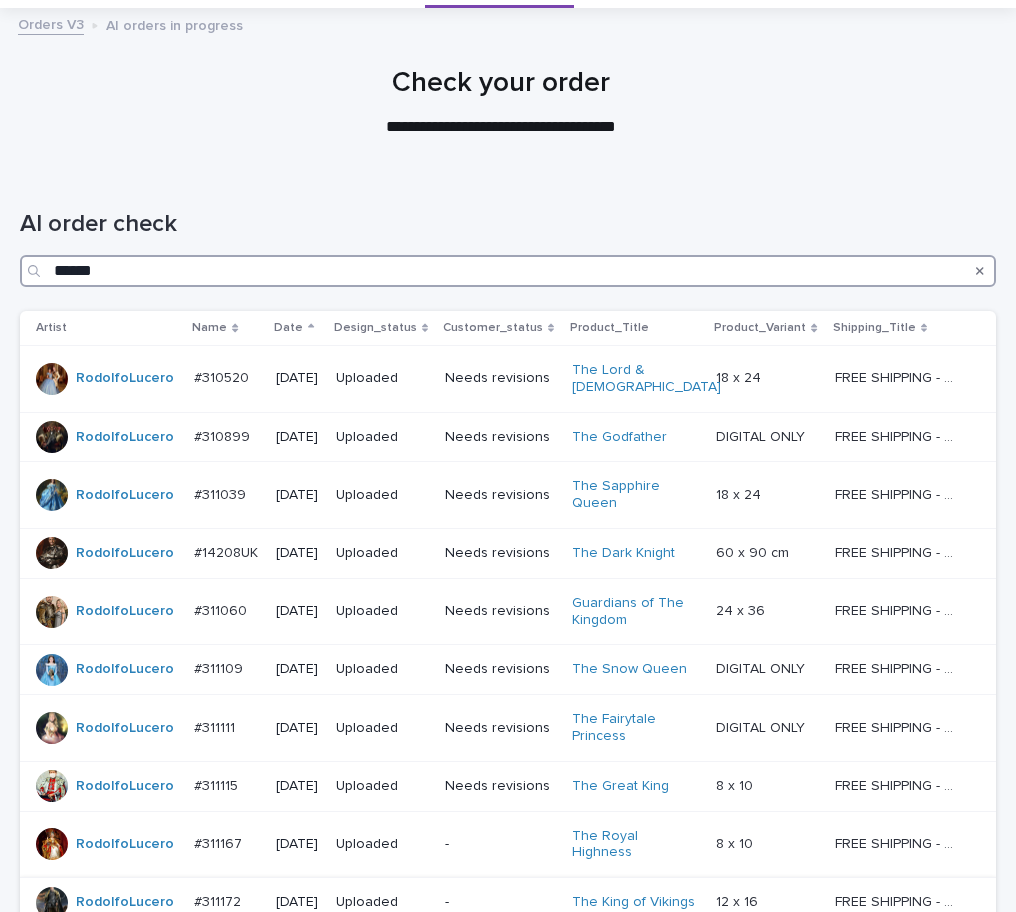 drag, startPoint x: 108, startPoint y: 273, endPoint x: 35, endPoint y: 241, distance: 79.70571 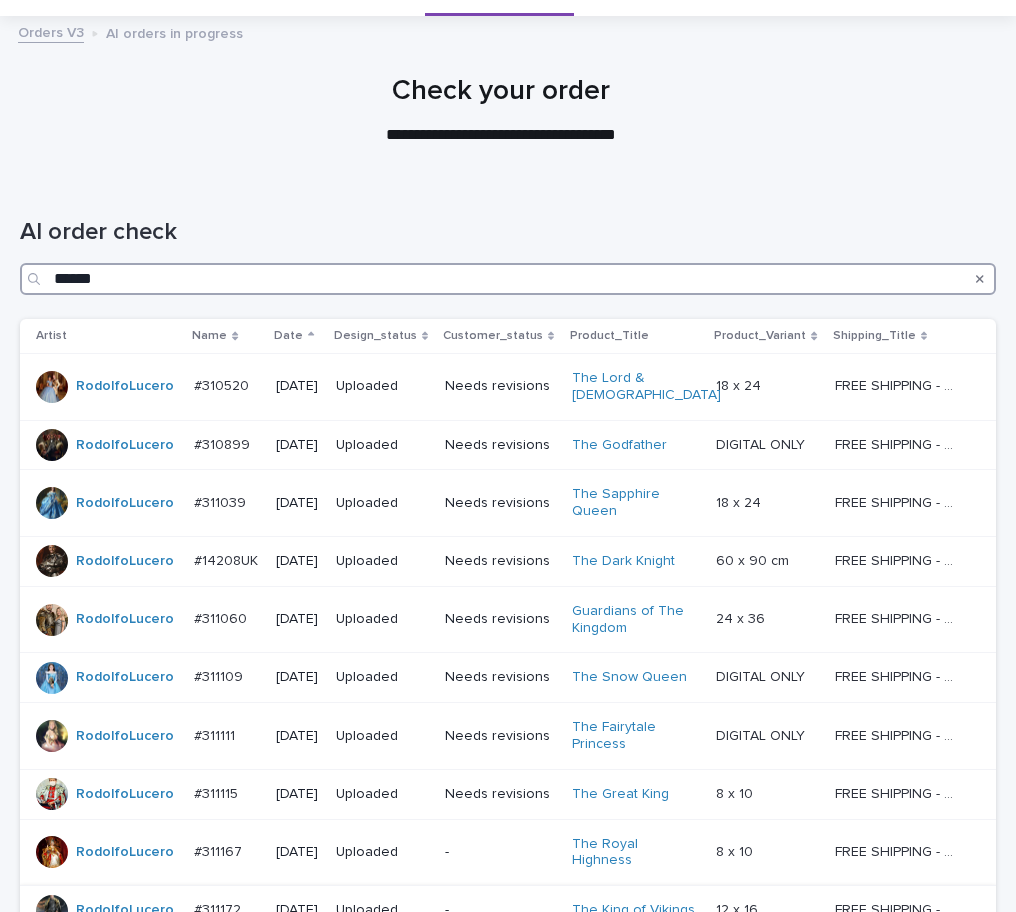 scroll, scrollTop: 91, scrollLeft: 0, axis: vertical 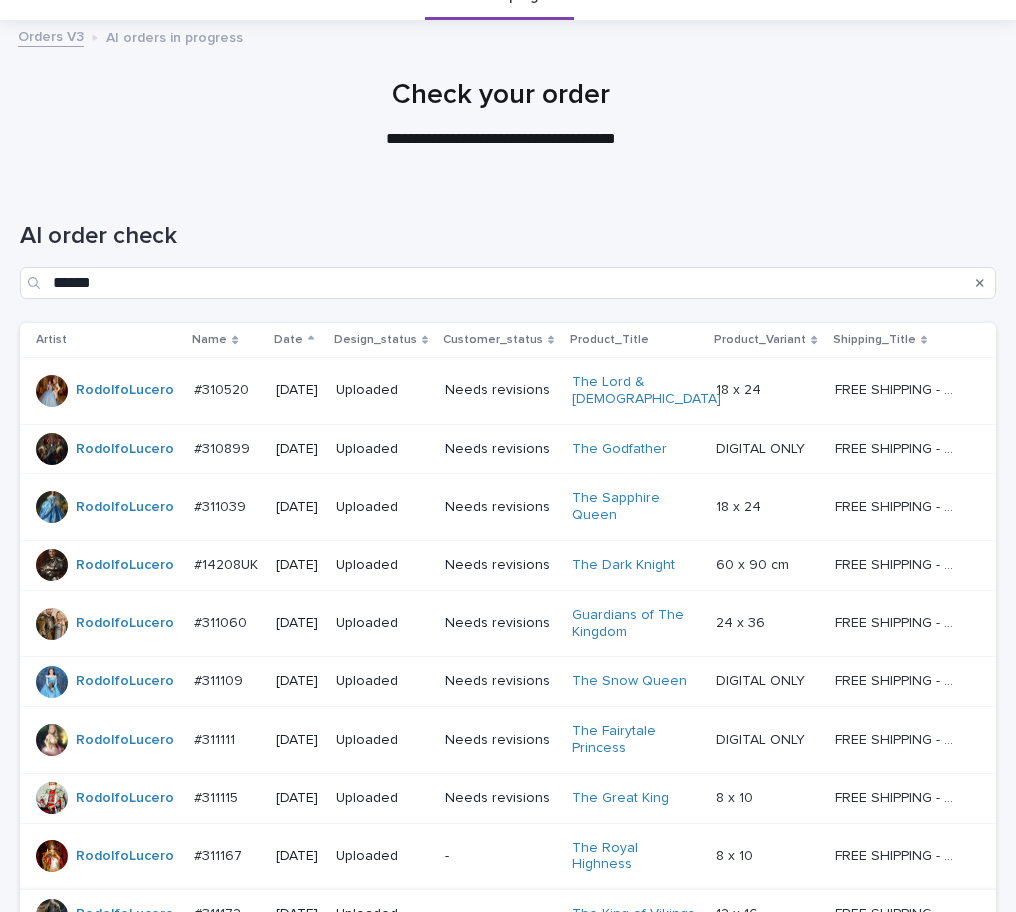 click on "AI order check ******" at bounding box center (508, 252) 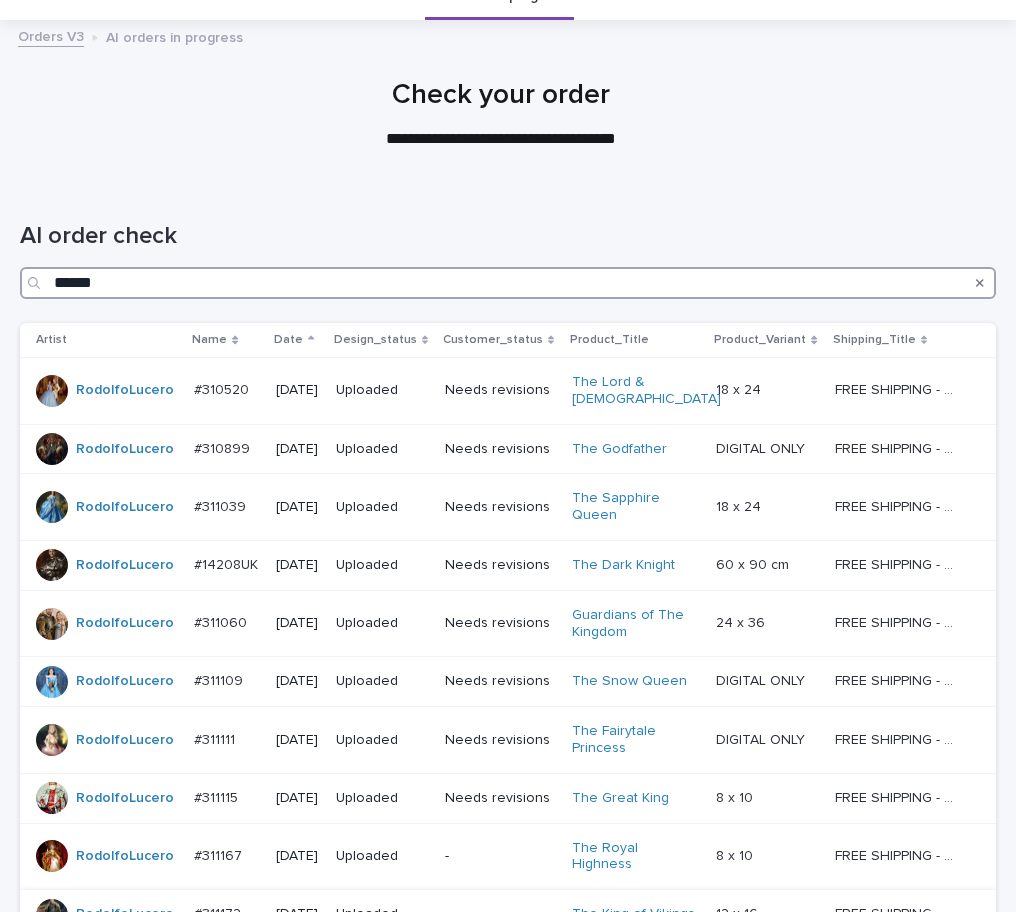 drag, startPoint x: 134, startPoint y: 279, endPoint x: -18, endPoint y: 290, distance: 152.3975 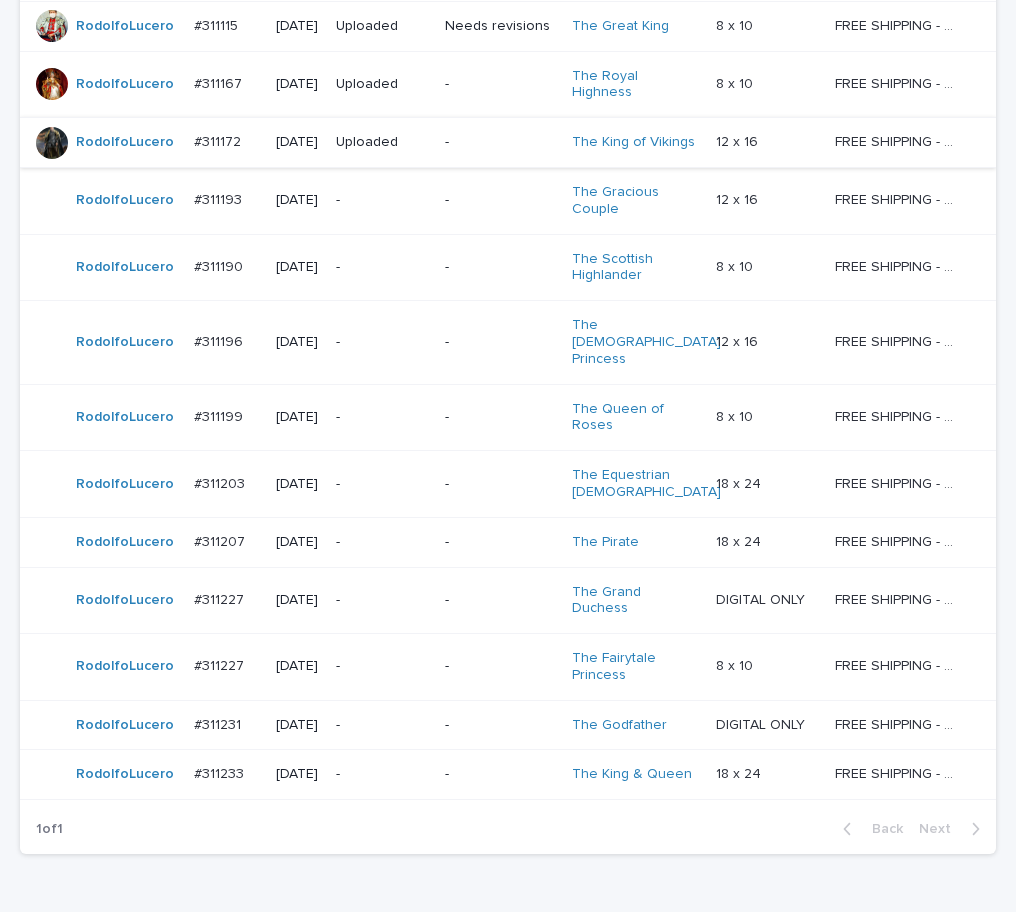 scroll, scrollTop: 867, scrollLeft: 0, axis: vertical 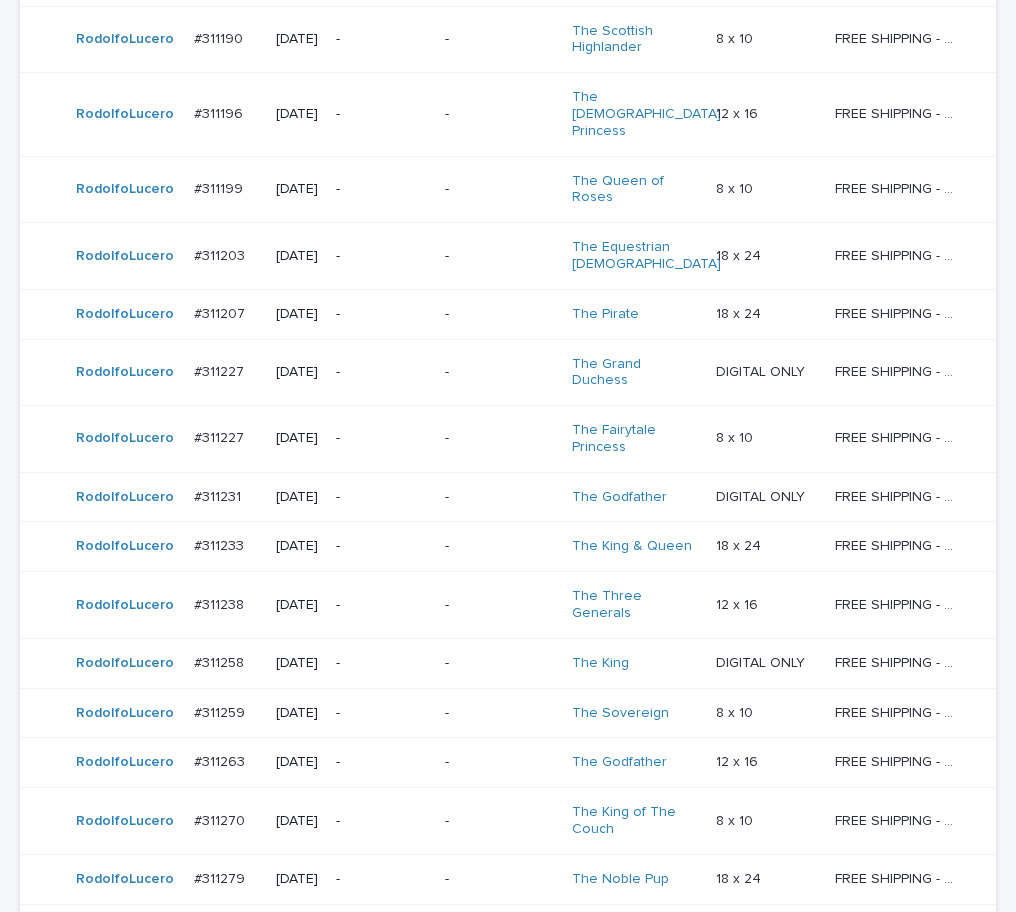 click on "-" at bounding box center [500, 879] 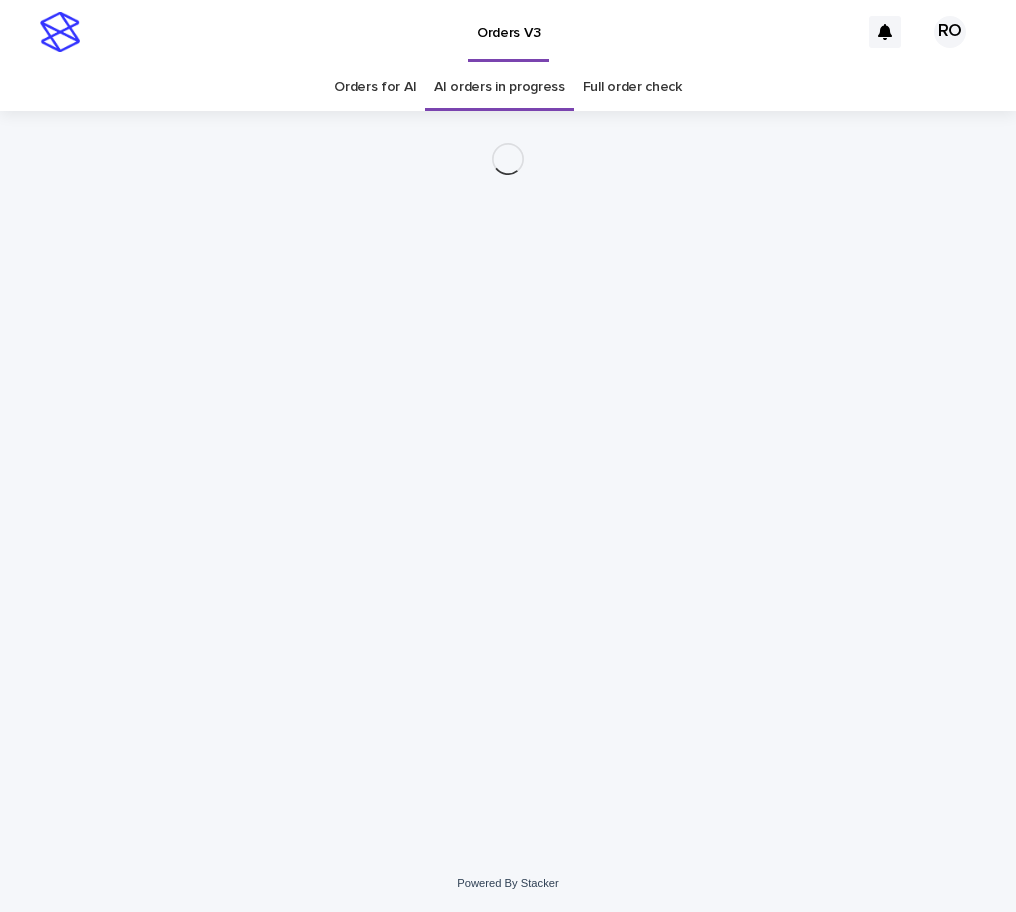 scroll, scrollTop: 0, scrollLeft: 0, axis: both 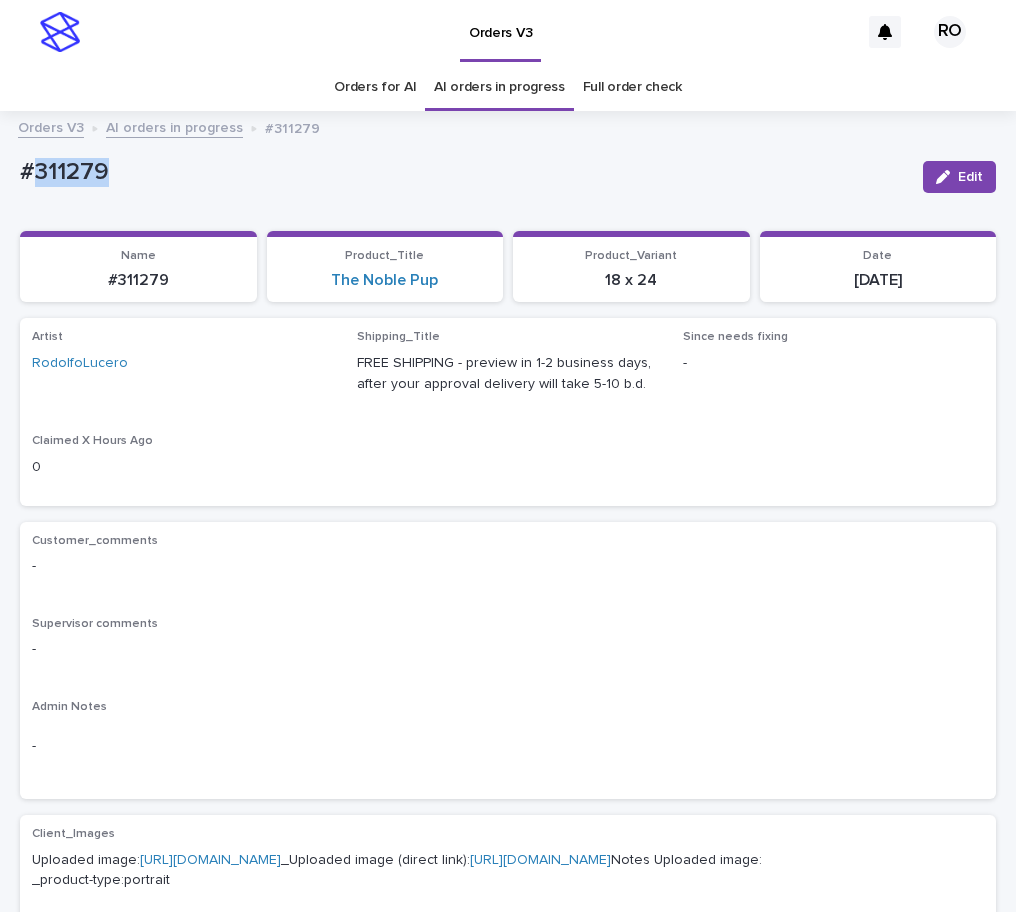 drag, startPoint x: 130, startPoint y: 172, endPoint x: 38, endPoint y: 162, distance: 92.541885 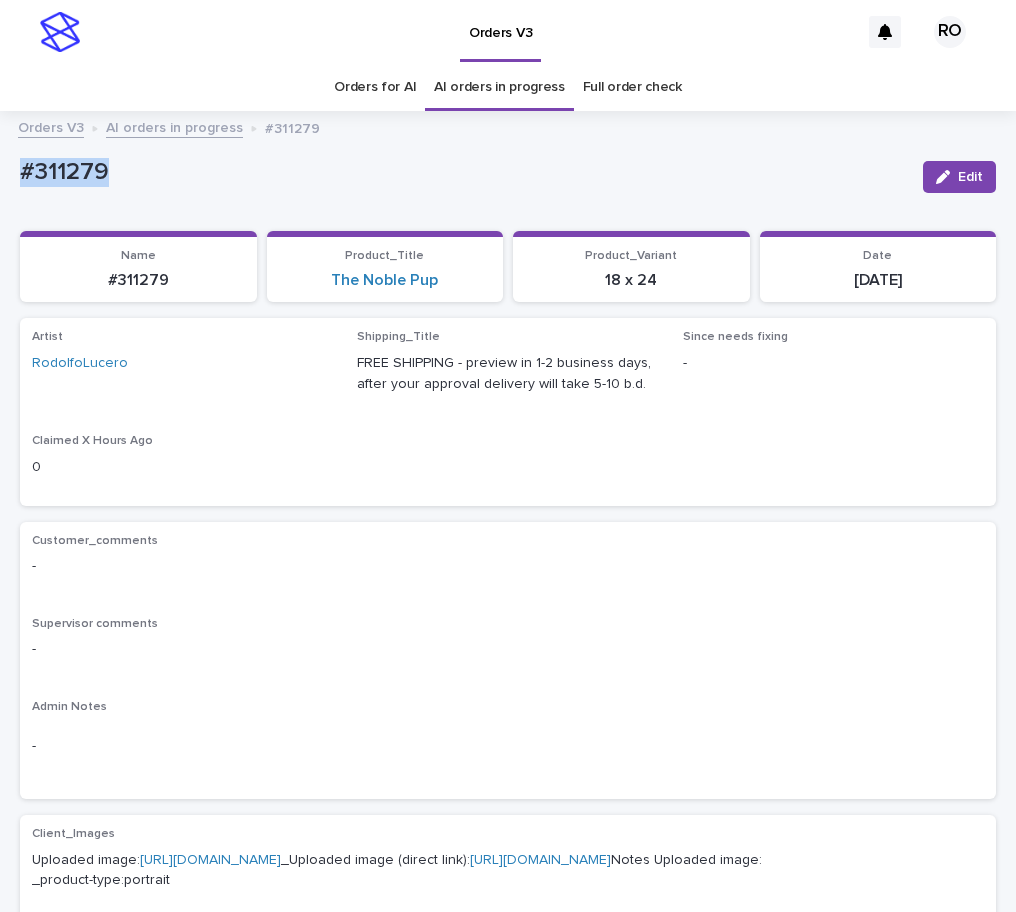drag, startPoint x: 23, startPoint y: 173, endPoint x: 129, endPoint y: 151, distance: 108.25895 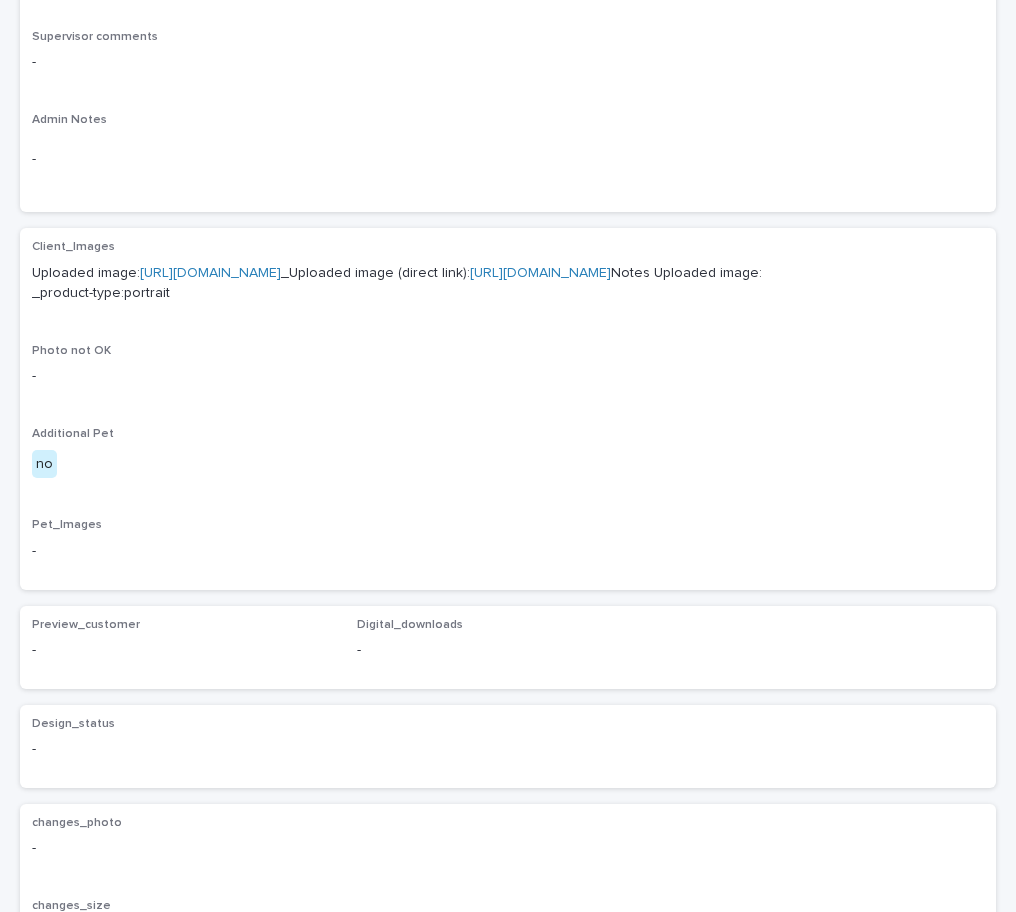 scroll, scrollTop: 600, scrollLeft: 0, axis: vertical 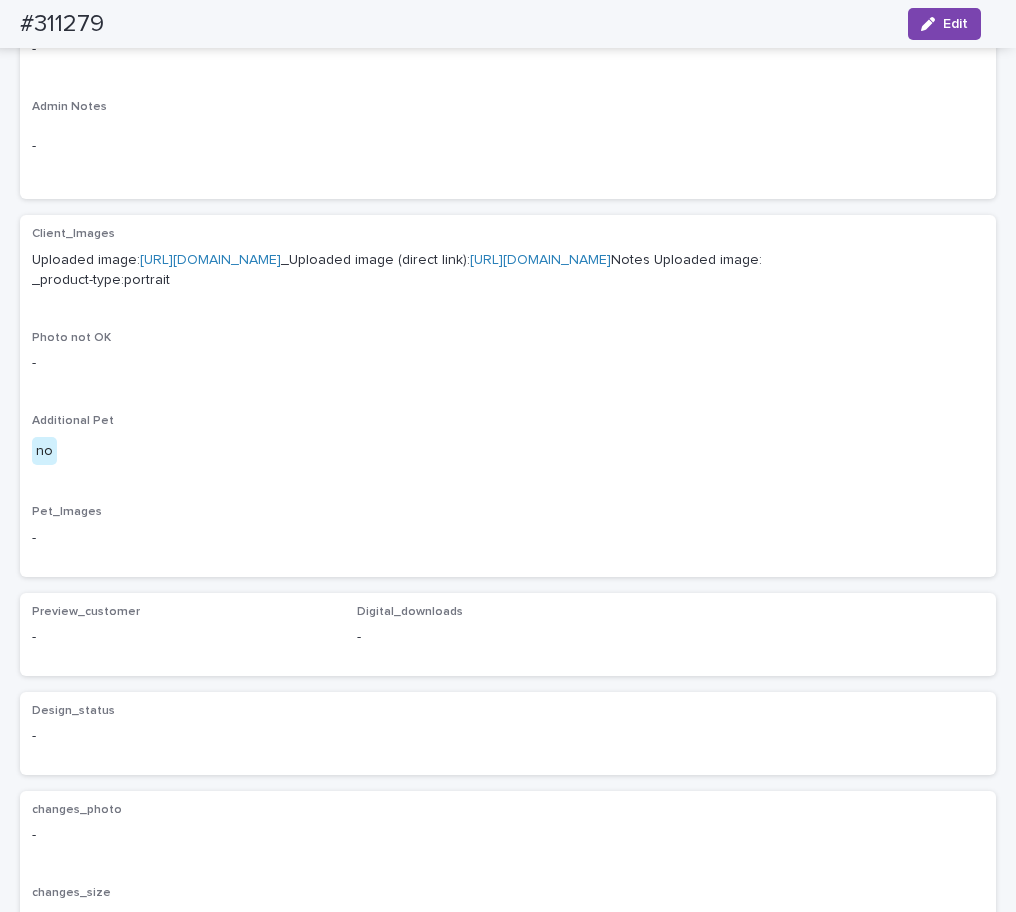 click on "https://cdn.shopify.com-uploadkit.app/s/files/1/0033/4807/0511/files/download.html?id=e11cfb23-3d37-4f5e-b252-d52a065c0f83&uu=7c38ad71-a566-44e2-ac1b-4ce13f36a699&mo=&fi=NDkwMTMxMzgxXzEwMjMyMjM2NTMyNTkwNDU4XzExMzQ2NTc1OTExOTY0MTc4Mjhfbi5qcGc=&wi=720&he=960&mi=aW1hZ2UvanBlZw==&up=a8b4&image=true" at bounding box center (210, 260) 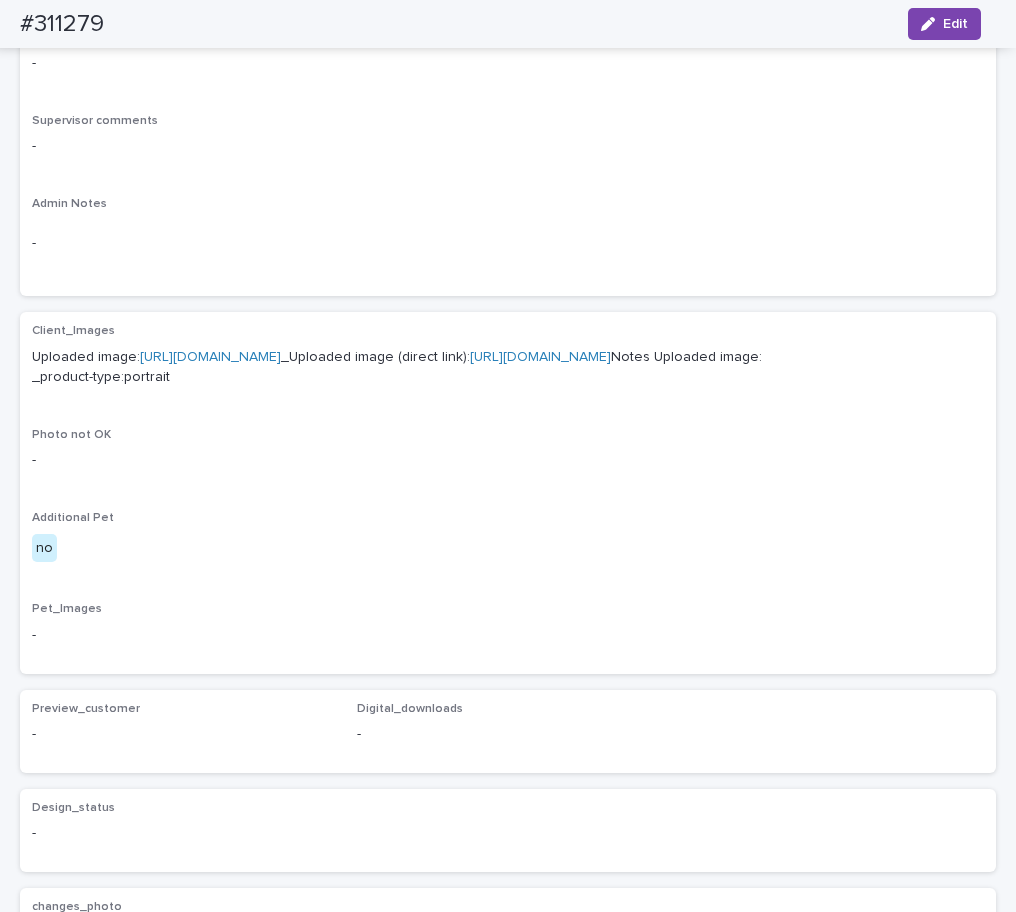 scroll, scrollTop: 400, scrollLeft: 0, axis: vertical 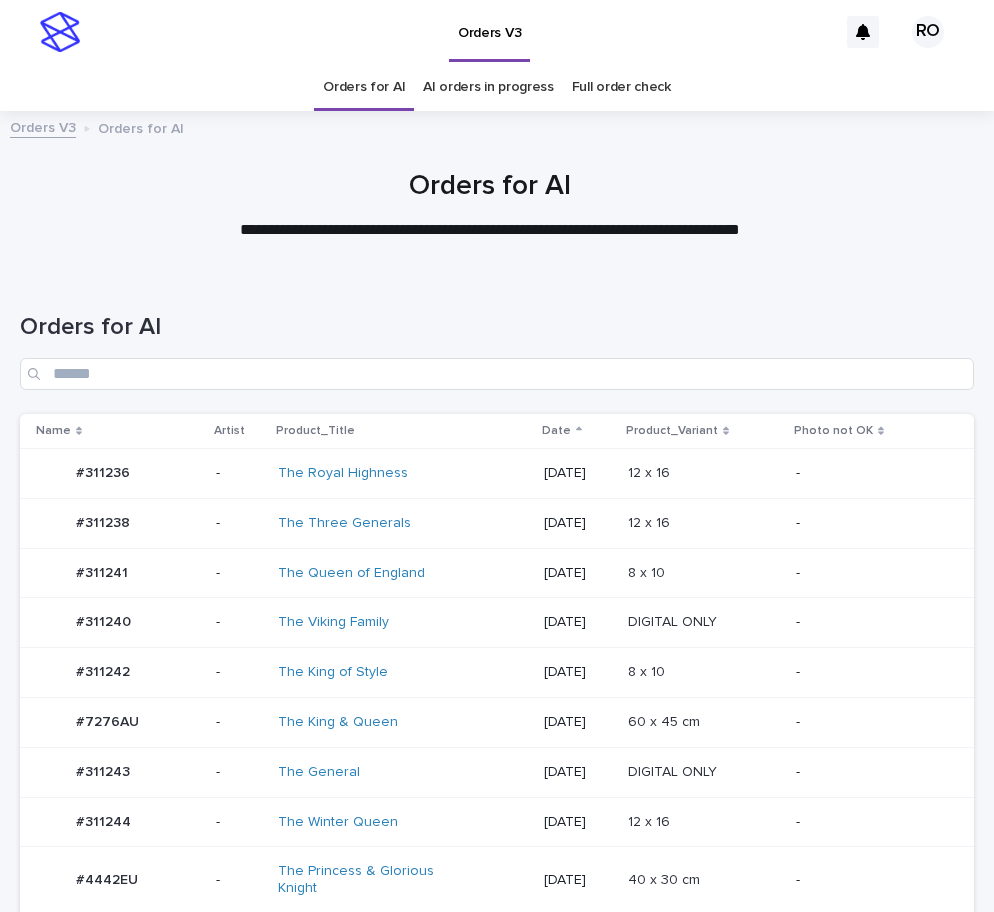 click on "-" at bounding box center (869, 521) 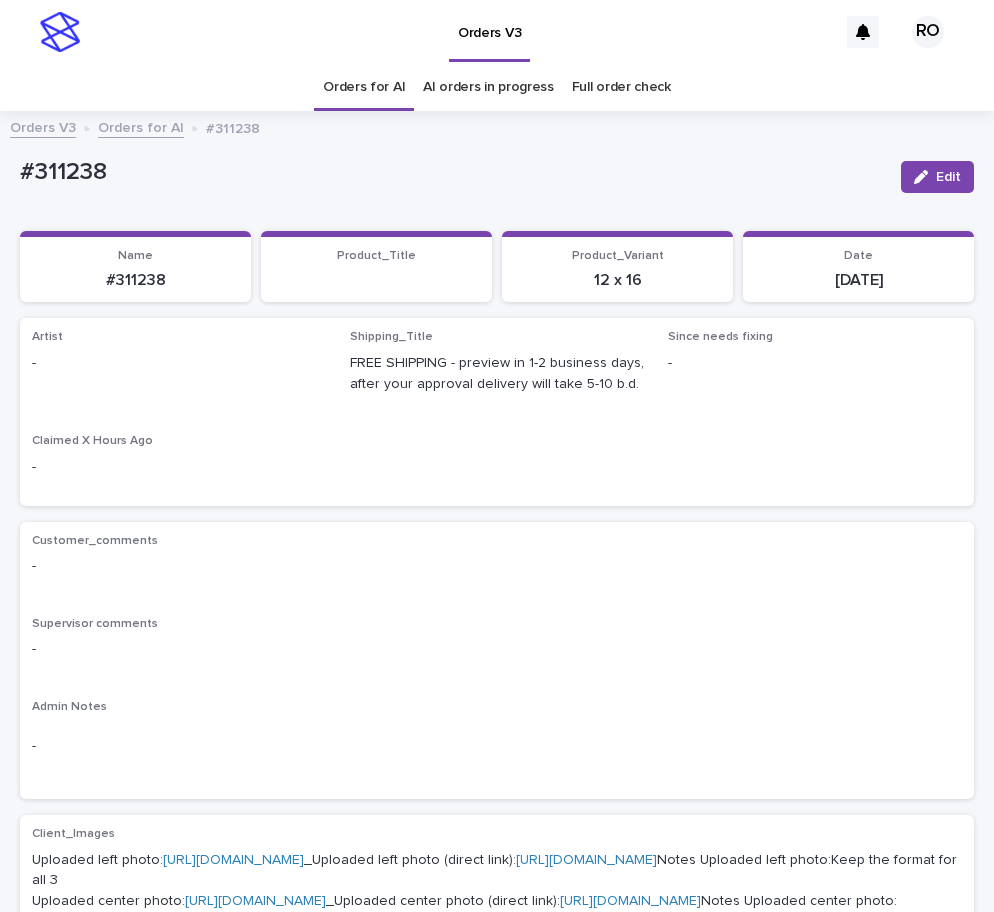 click on "Edit" at bounding box center [948, 177] 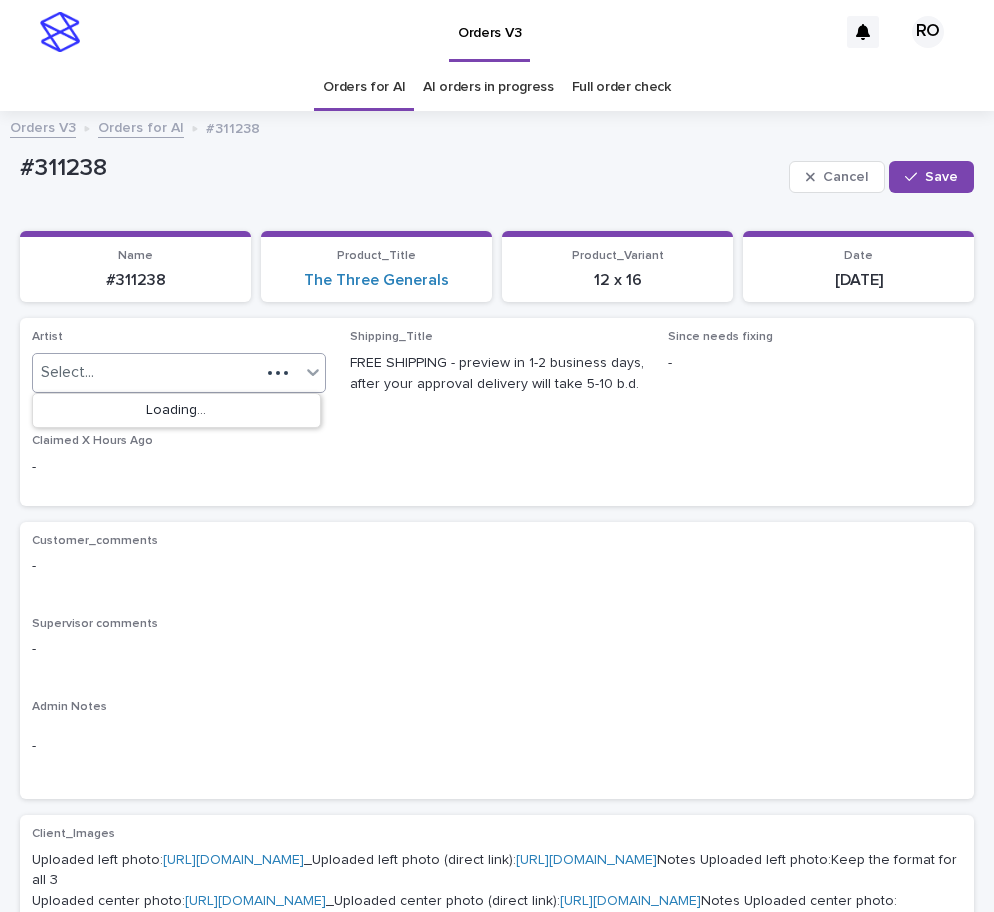 click at bounding box center [278, 373] 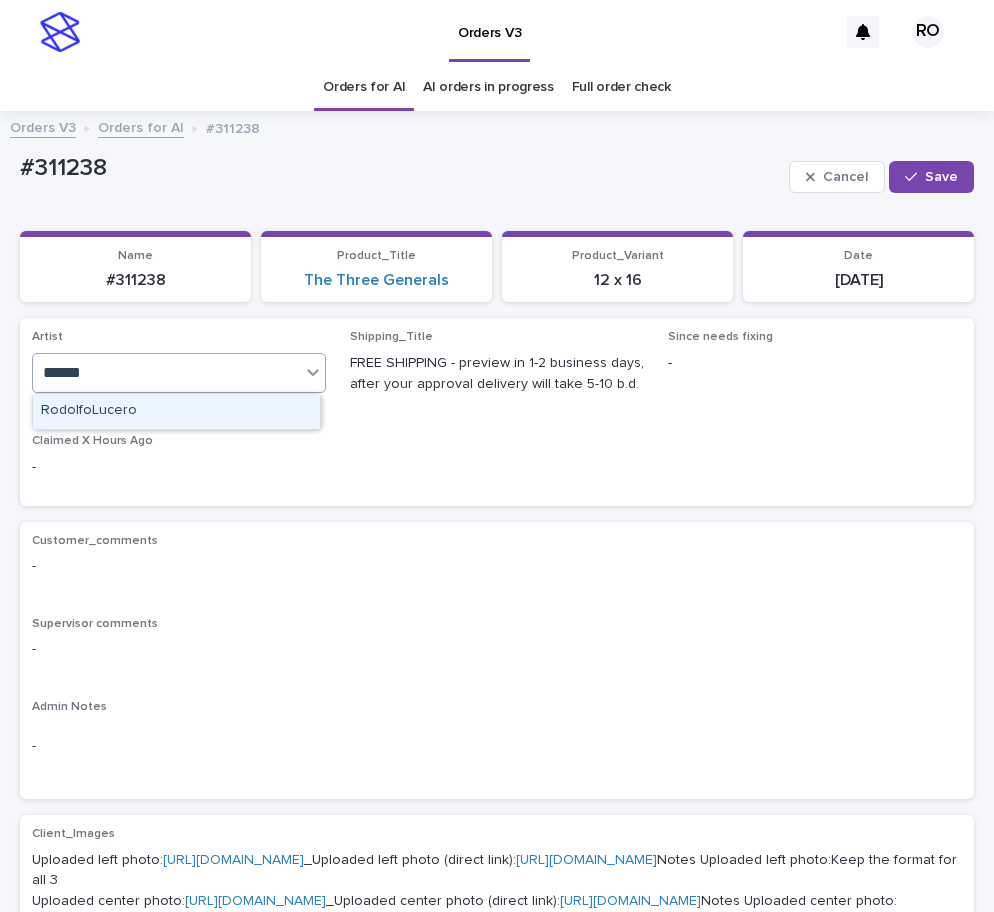 type 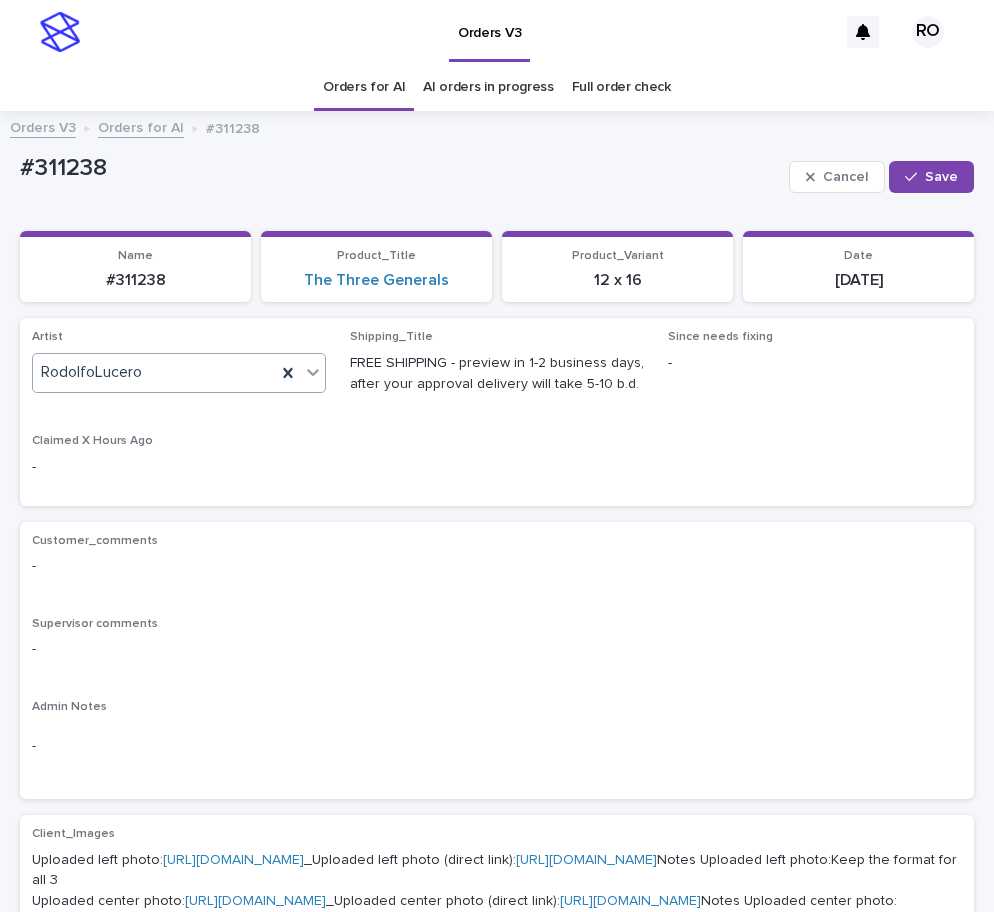 click on "Save" at bounding box center (941, 177) 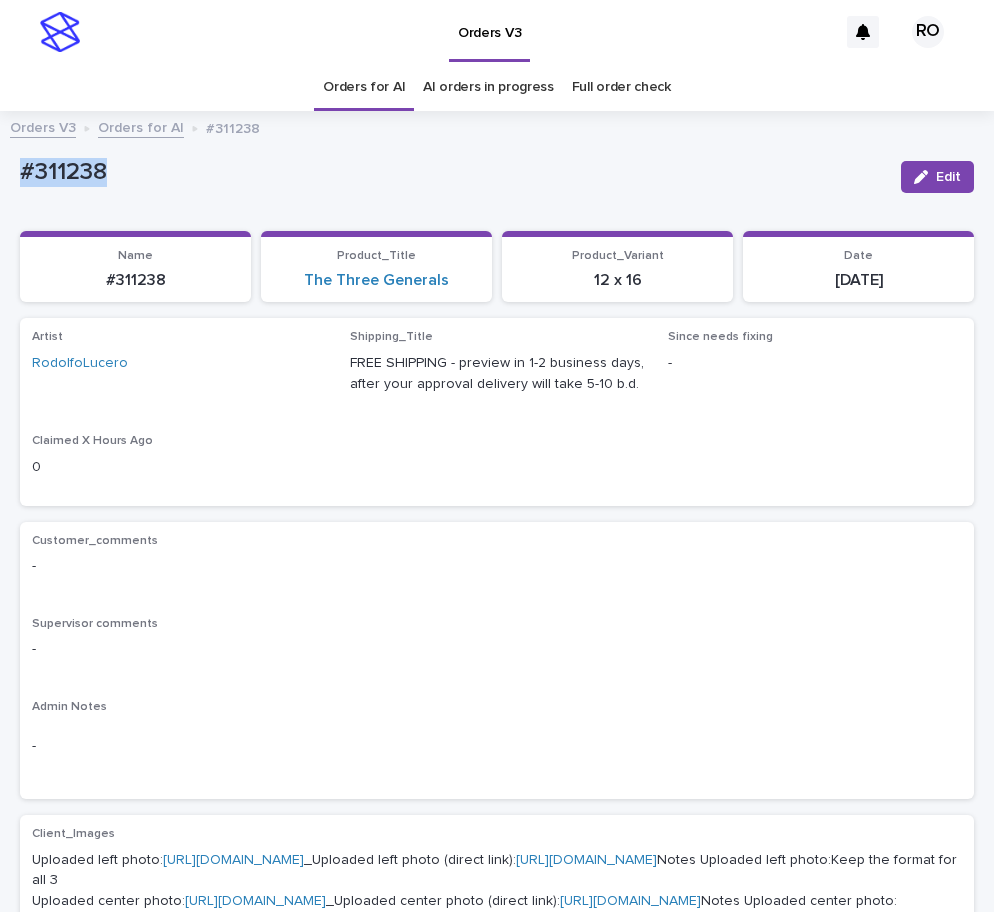 drag, startPoint x: 168, startPoint y: 173, endPoint x: 24, endPoint y: 137, distance: 148.43181 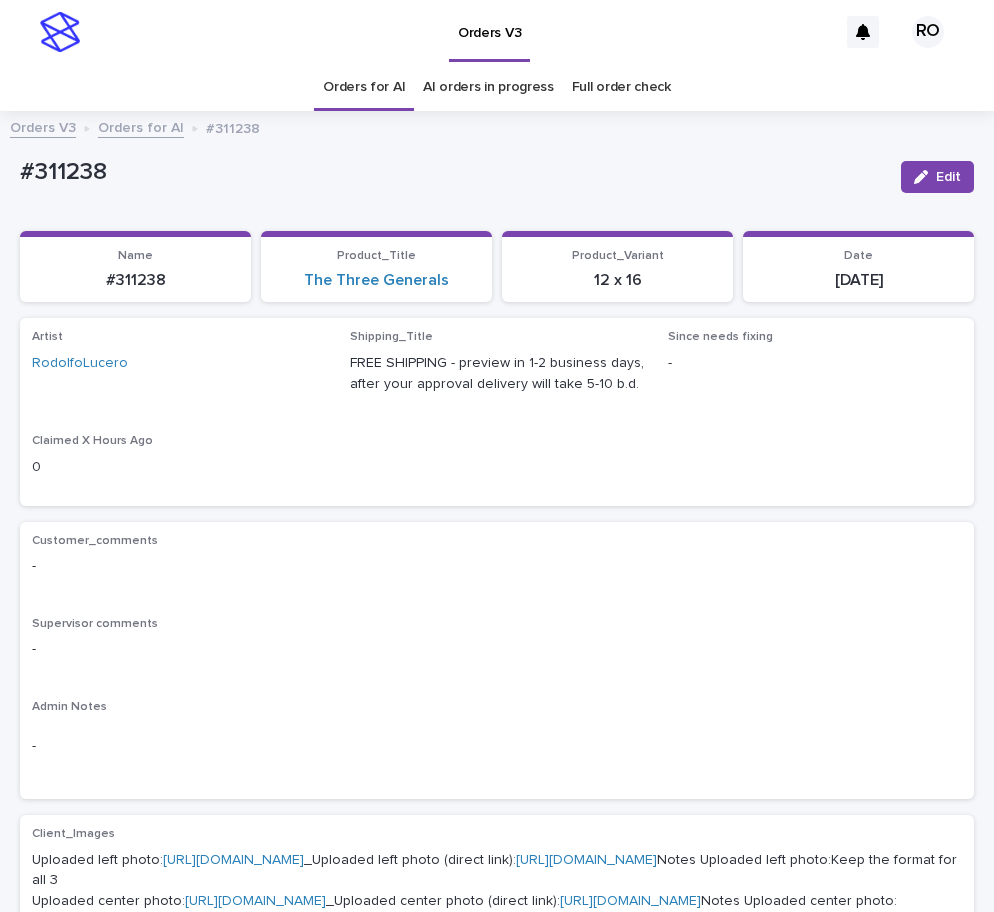 drag, startPoint x: 268, startPoint y: 186, endPoint x: 255, endPoint y: 184, distance: 13.152946 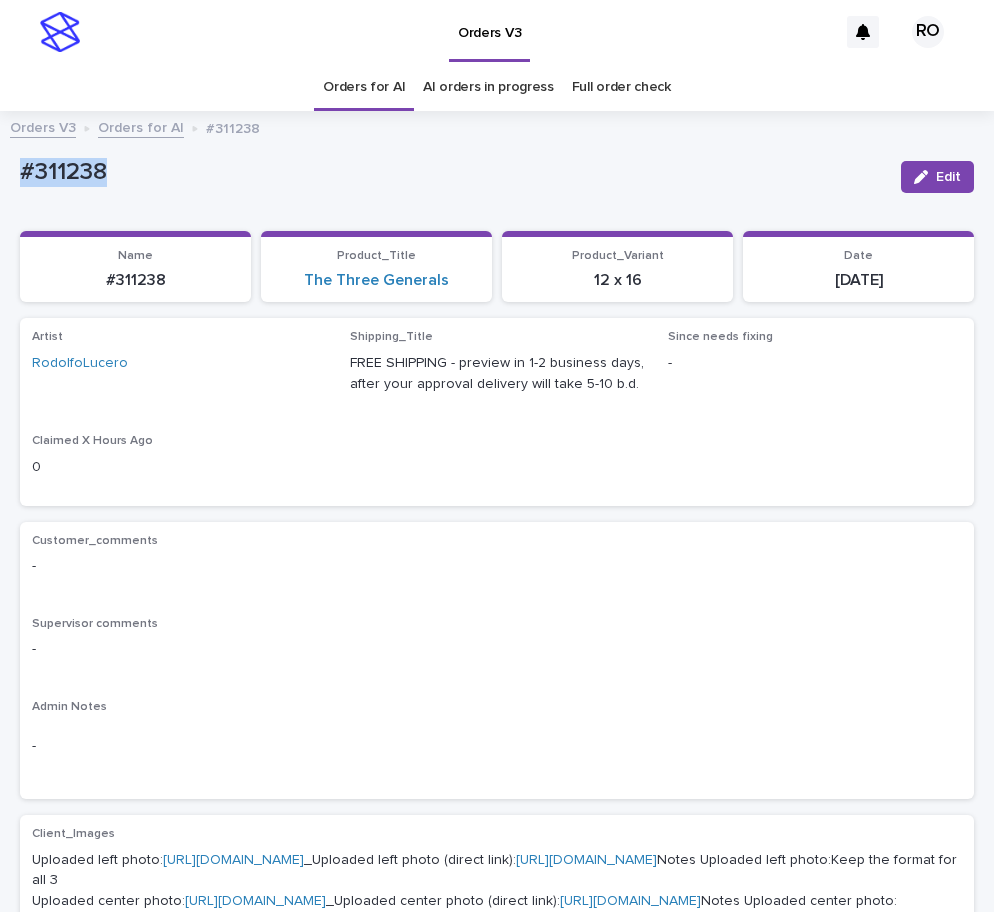 drag, startPoint x: 27, startPoint y: 165, endPoint x: 122, endPoint y: 165, distance: 95 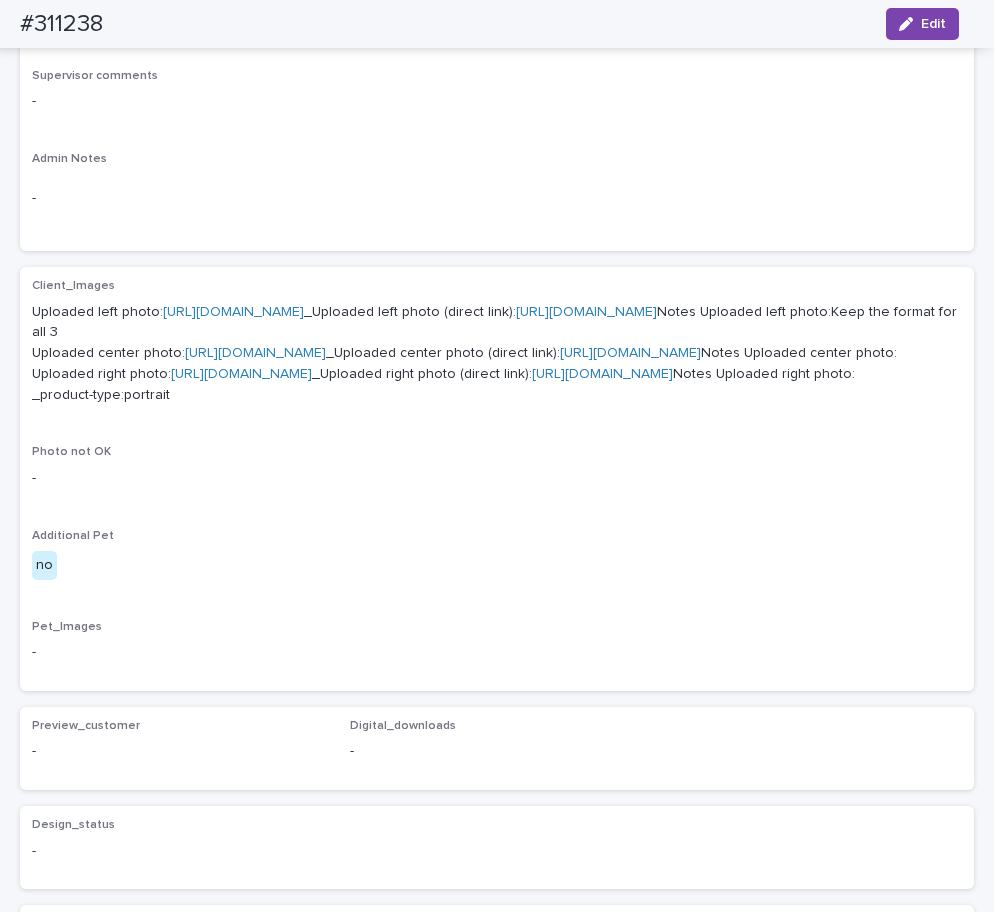 scroll, scrollTop: 541, scrollLeft: 0, axis: vertical 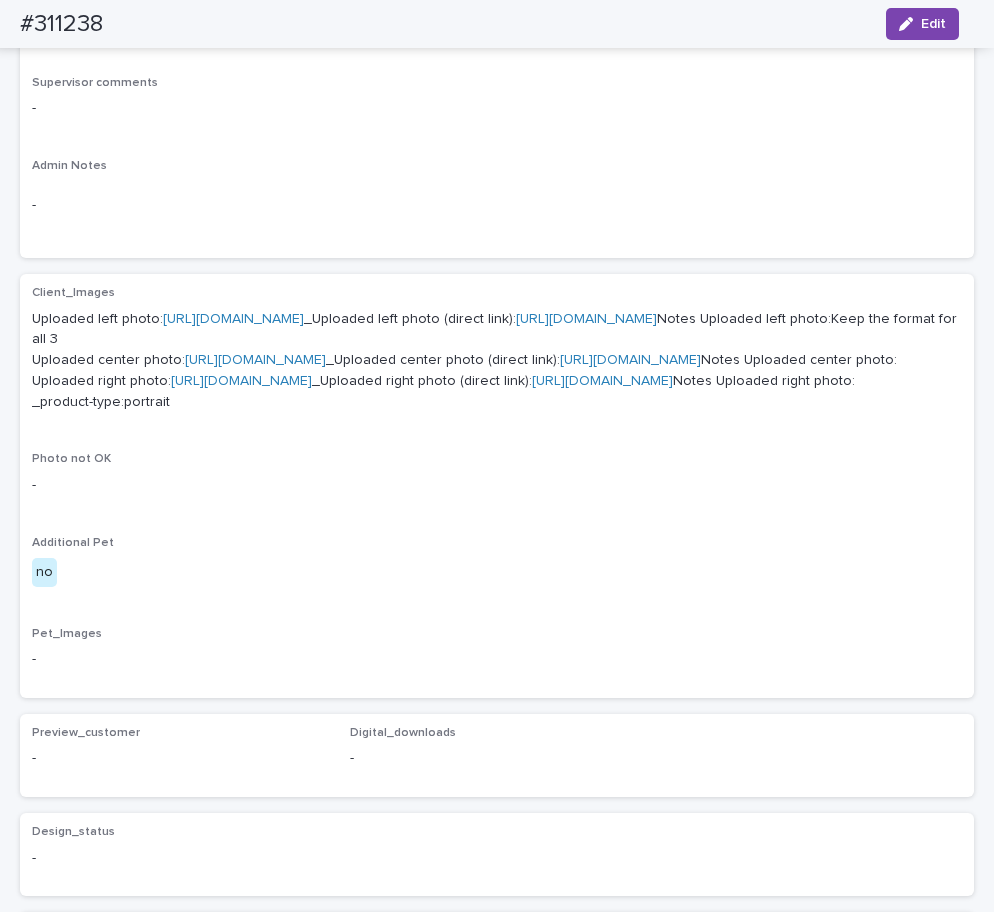 click on "https://cdn.shopify.com-uploadkit.app/s/files/1/0033/4807/0511/files/download.html?id=e11cfb23-3d37-4f5e-b252-d52a065c0f83&uu=e337b30a-1b71-43ad-aa39-64b0f4542a92&mo=&fi=SU1HXzE0NTAuanBlZw==&wi=1170&he=2067&mi=aW1hZ2UvanBlZw==&up=dfd2&image=true" at bounding box center (233, 319) 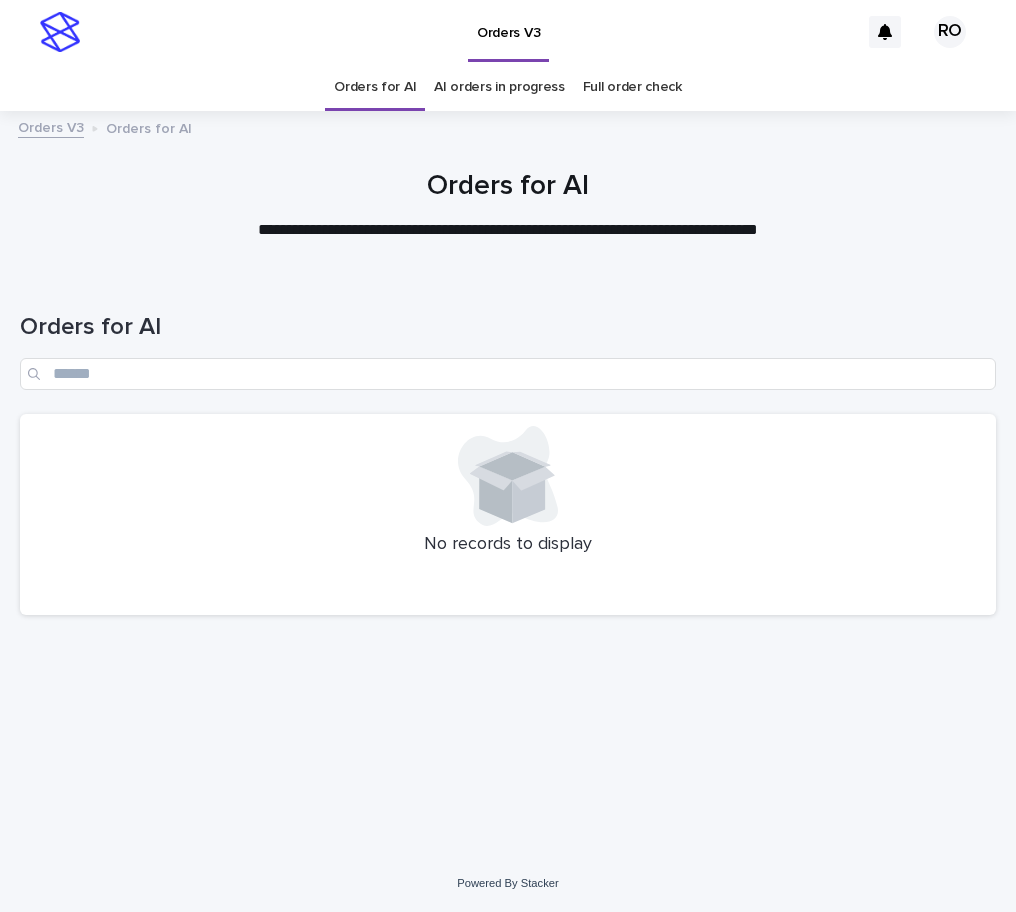 scroll, scrollTop: 0, scrollLeft: 0, axis: both 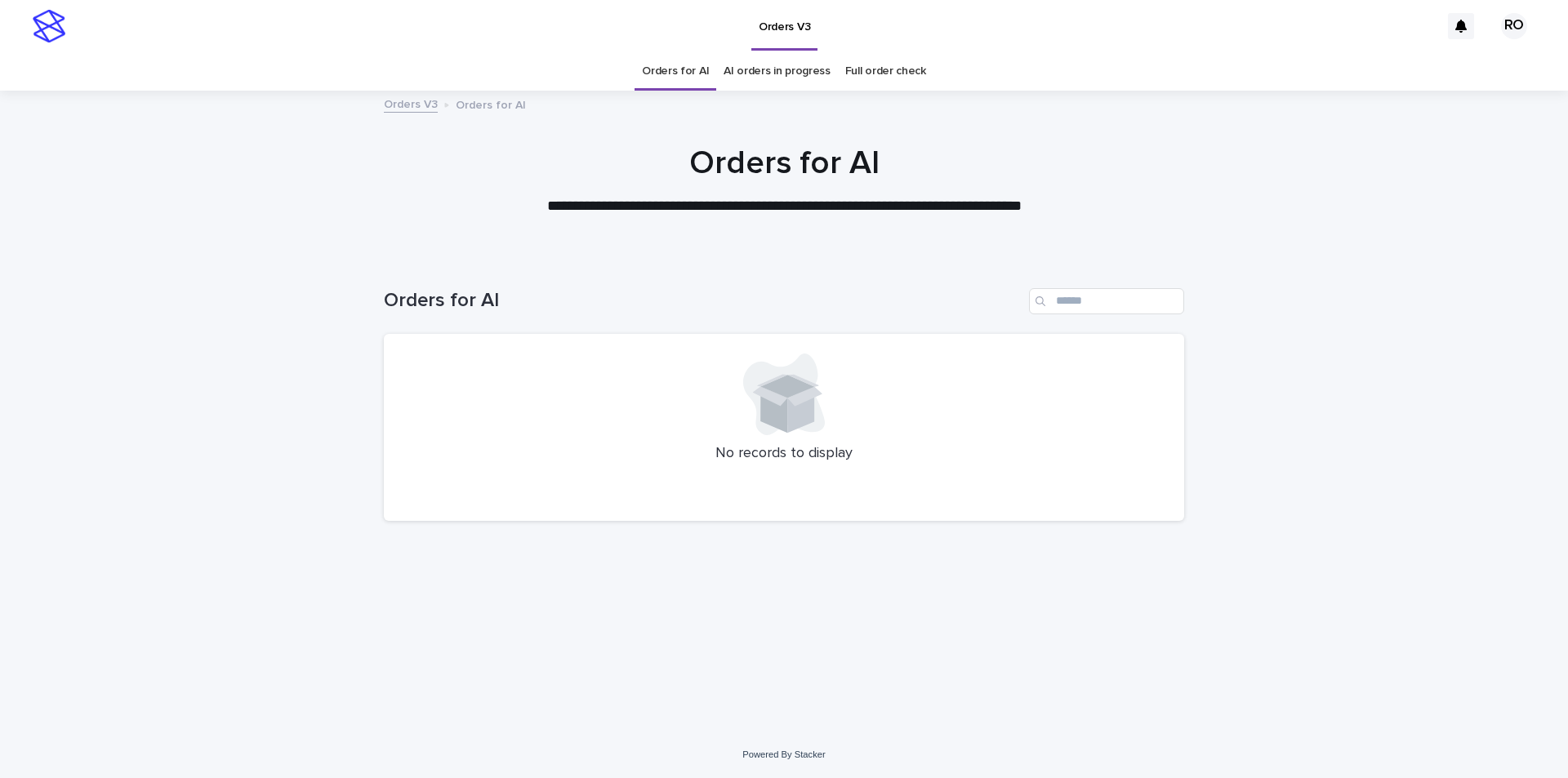 click on "AI orders in progress" at bounding box center [777, 71] 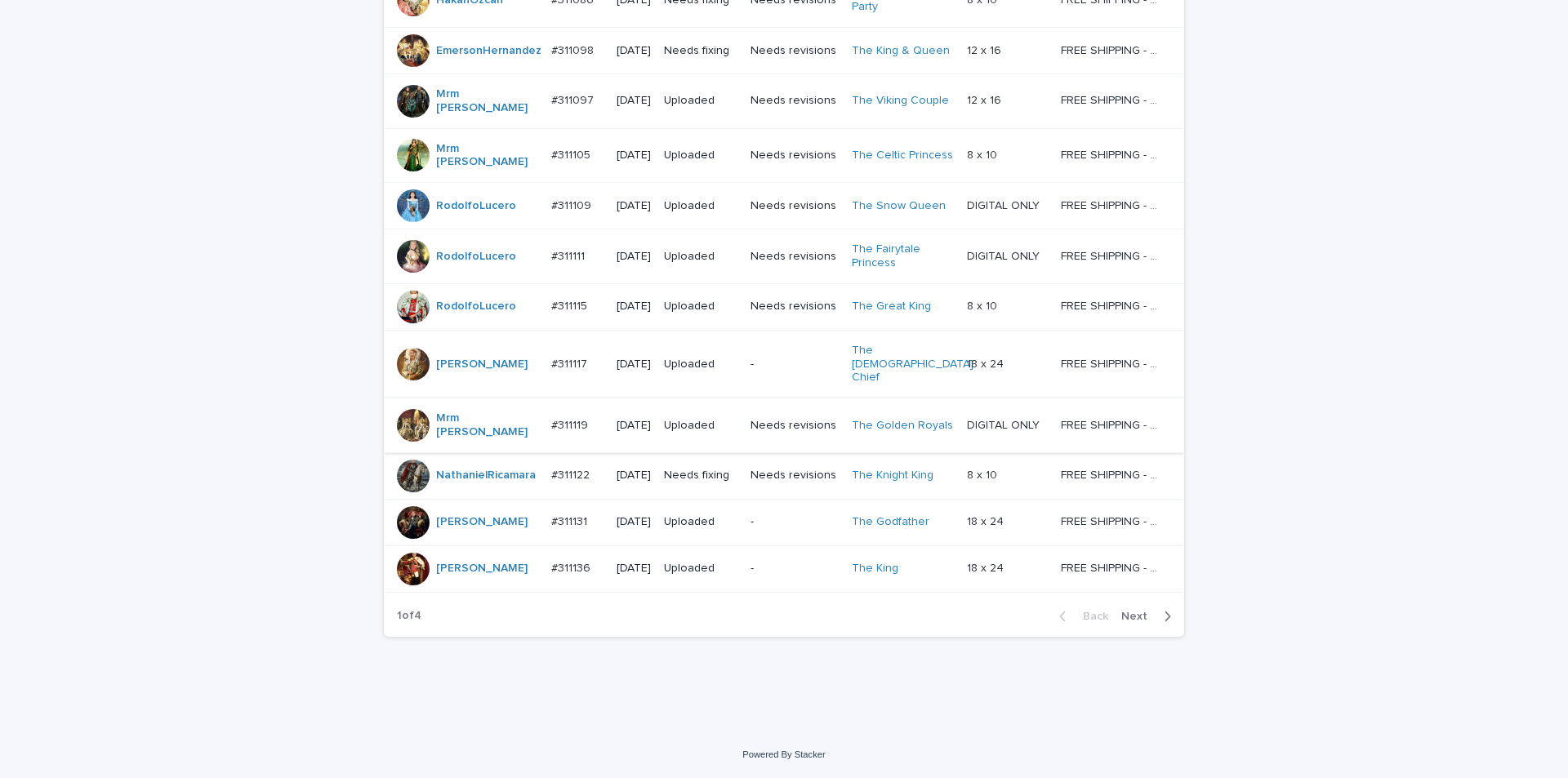 scroll, scrollTop: 1401, scrollLeft: 0, axis: vertical 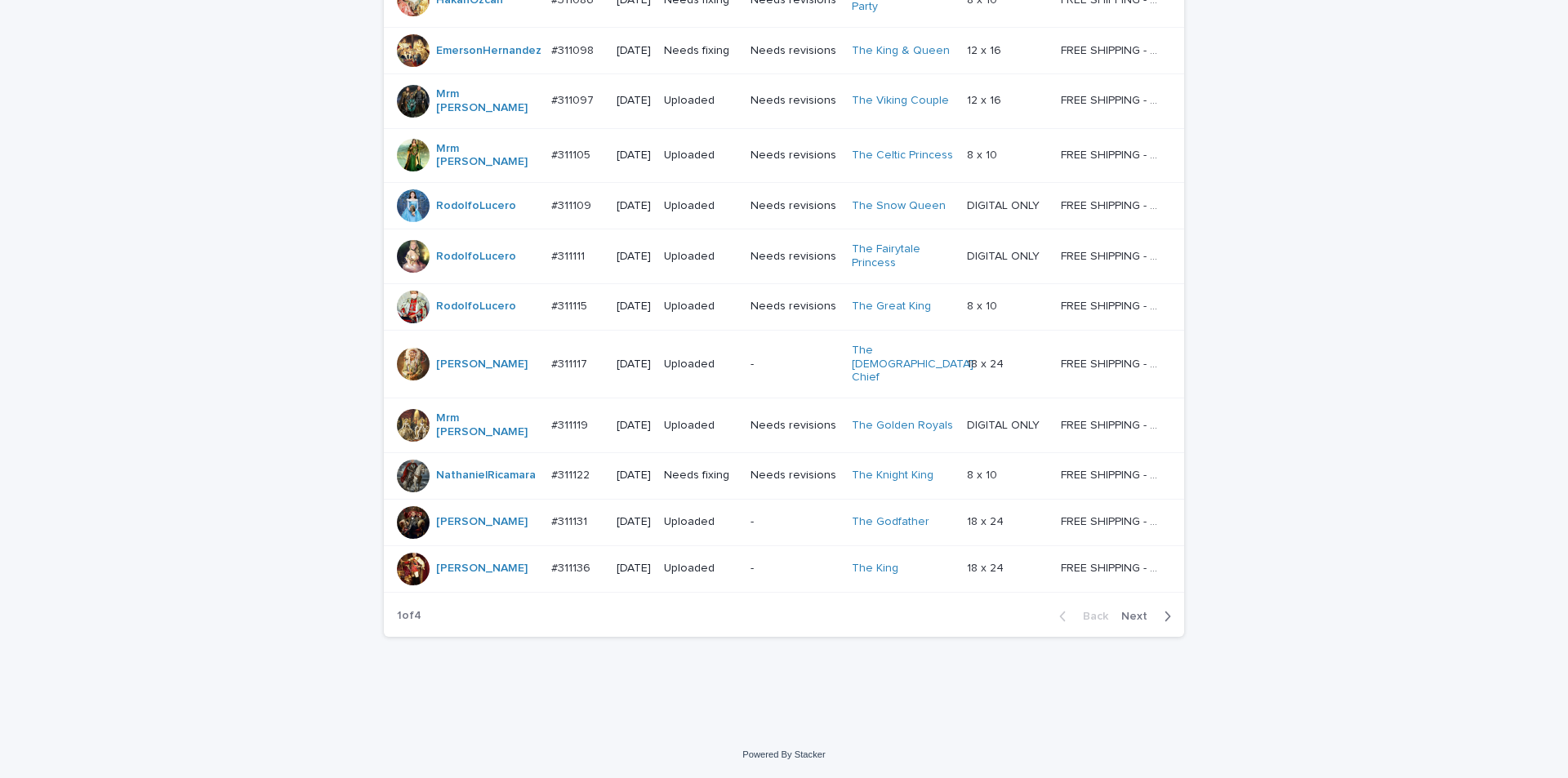 click on "Next" at bounding box center (1139, 616) 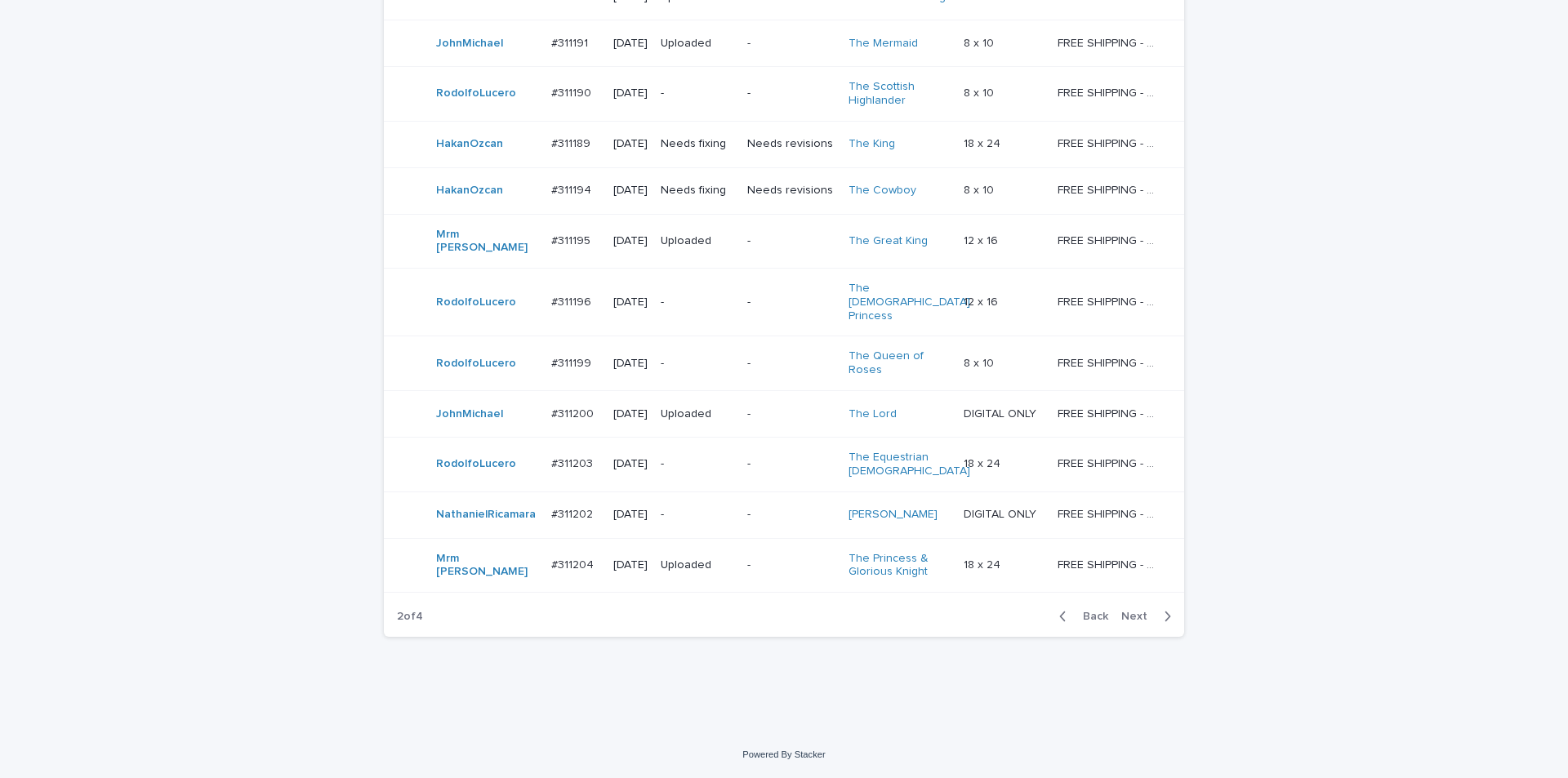 scroll, scrollTop: 1401, scrollLeft: 0, axis: vertical 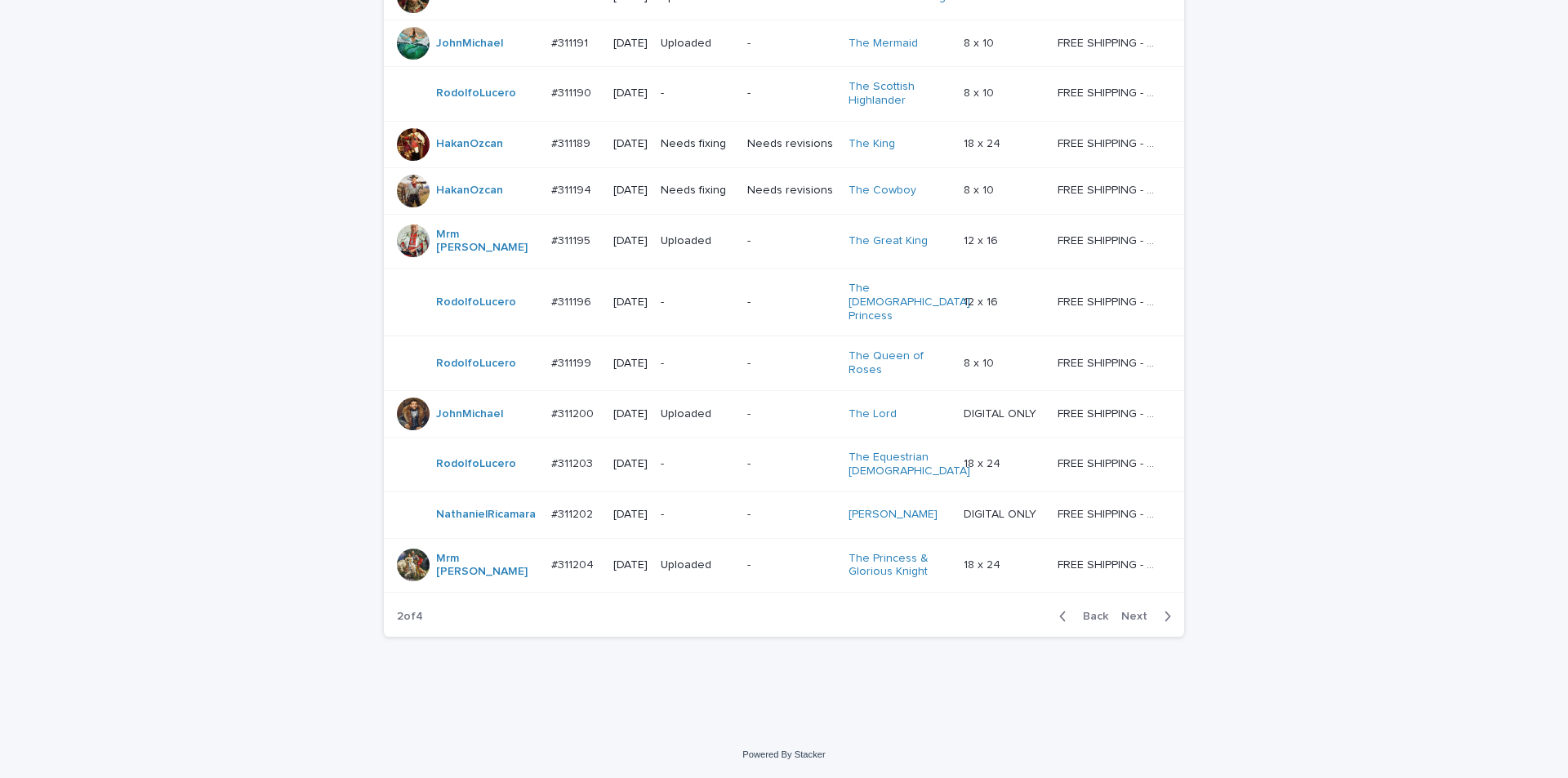 click on "Next" at bounding box center [1139, 616] 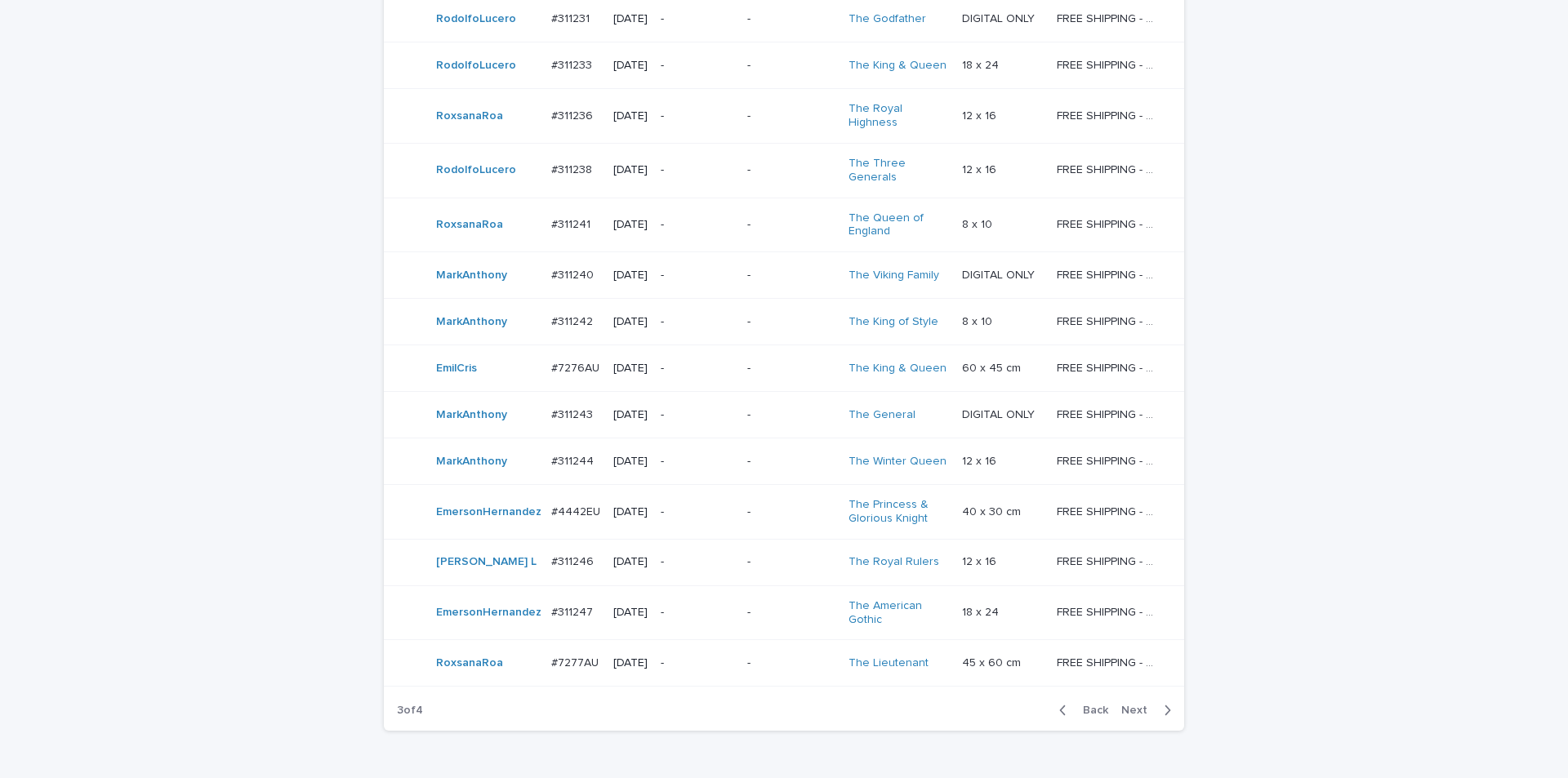 scroll, scrollTop: 1307, scrollLeft: 0, axis: vertical 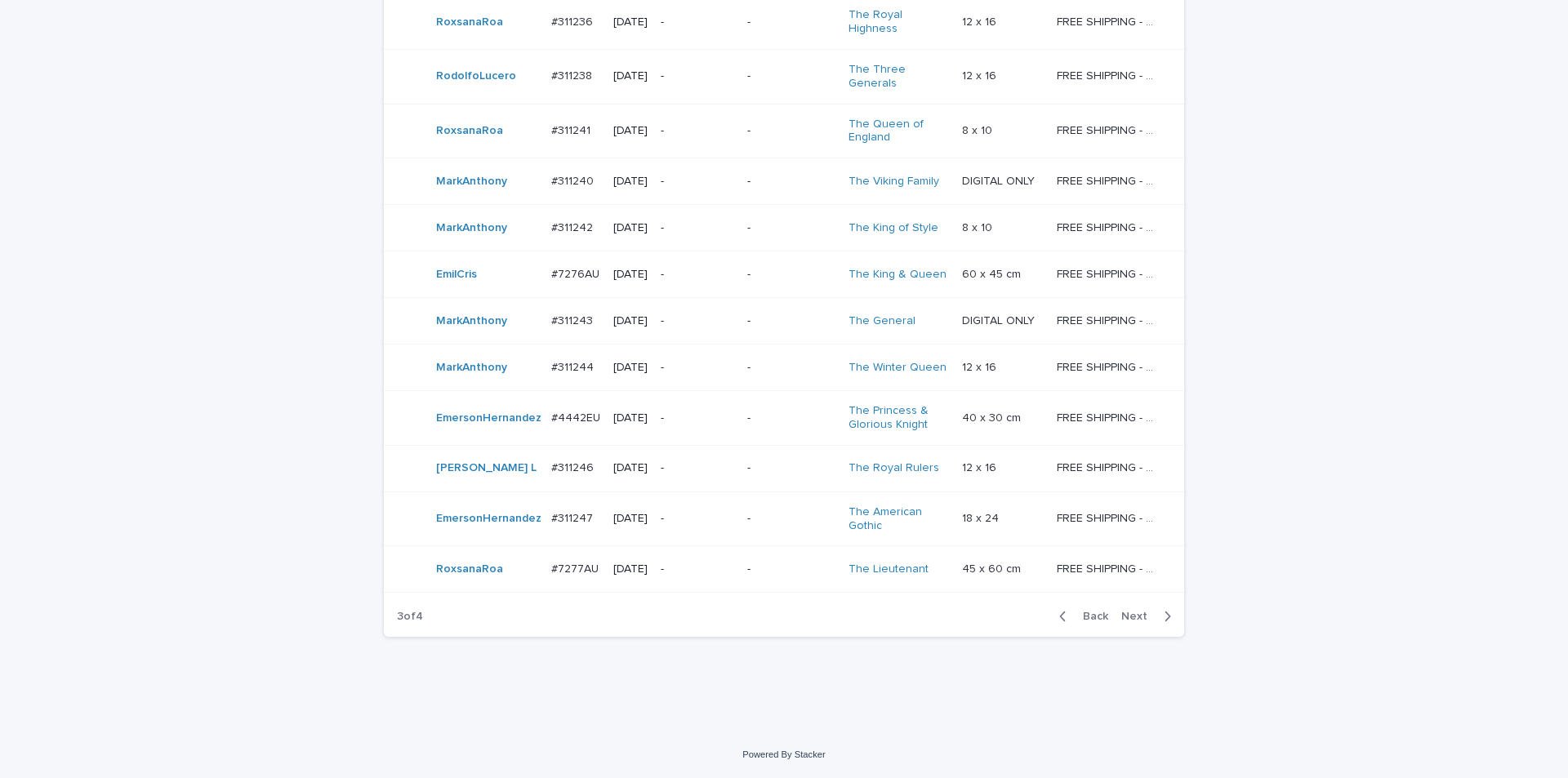 click at bounding box center (1164, 616) 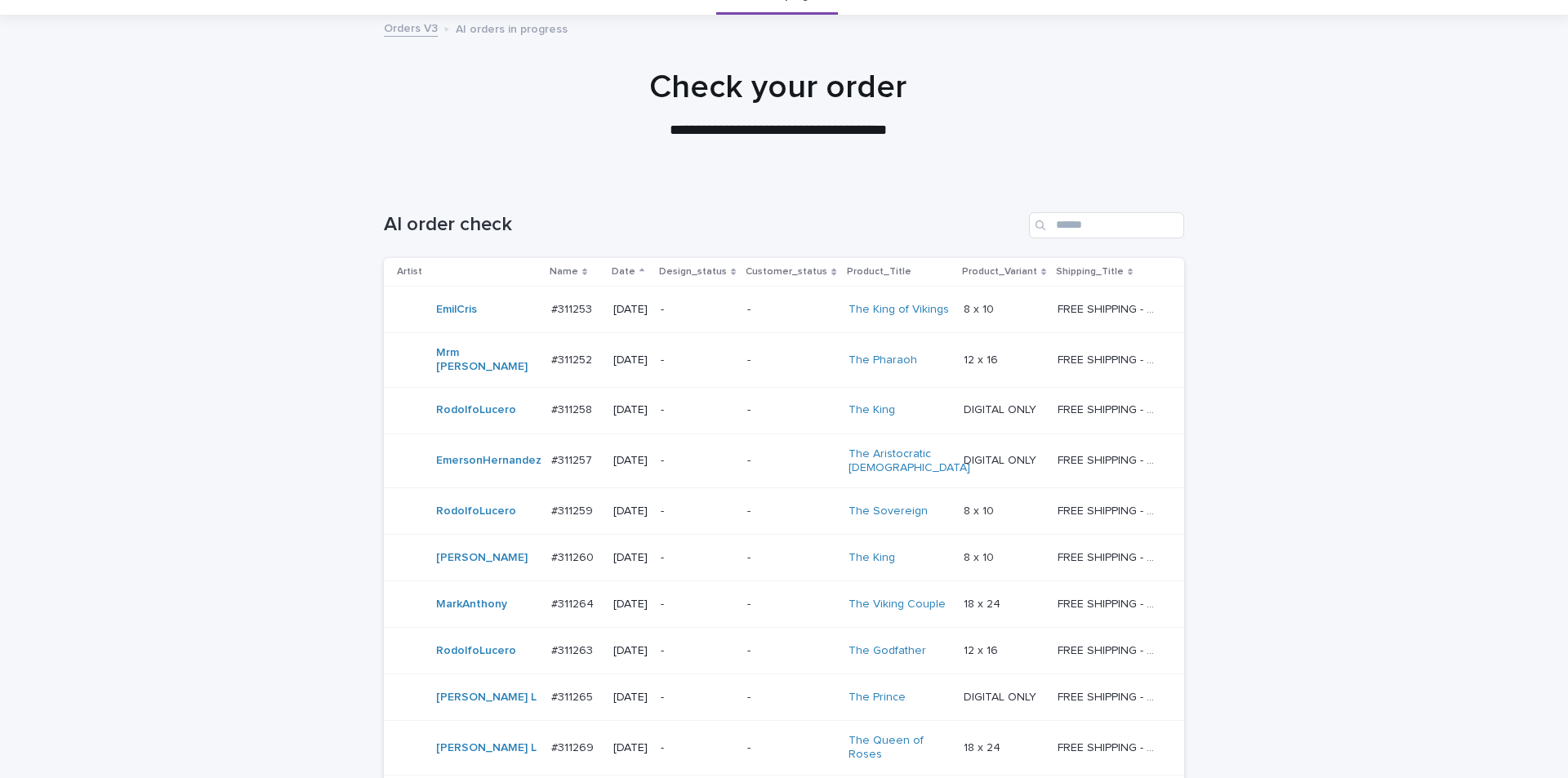 scroll, scrollTop: 41, scrollLeft: 0, axis: vertical 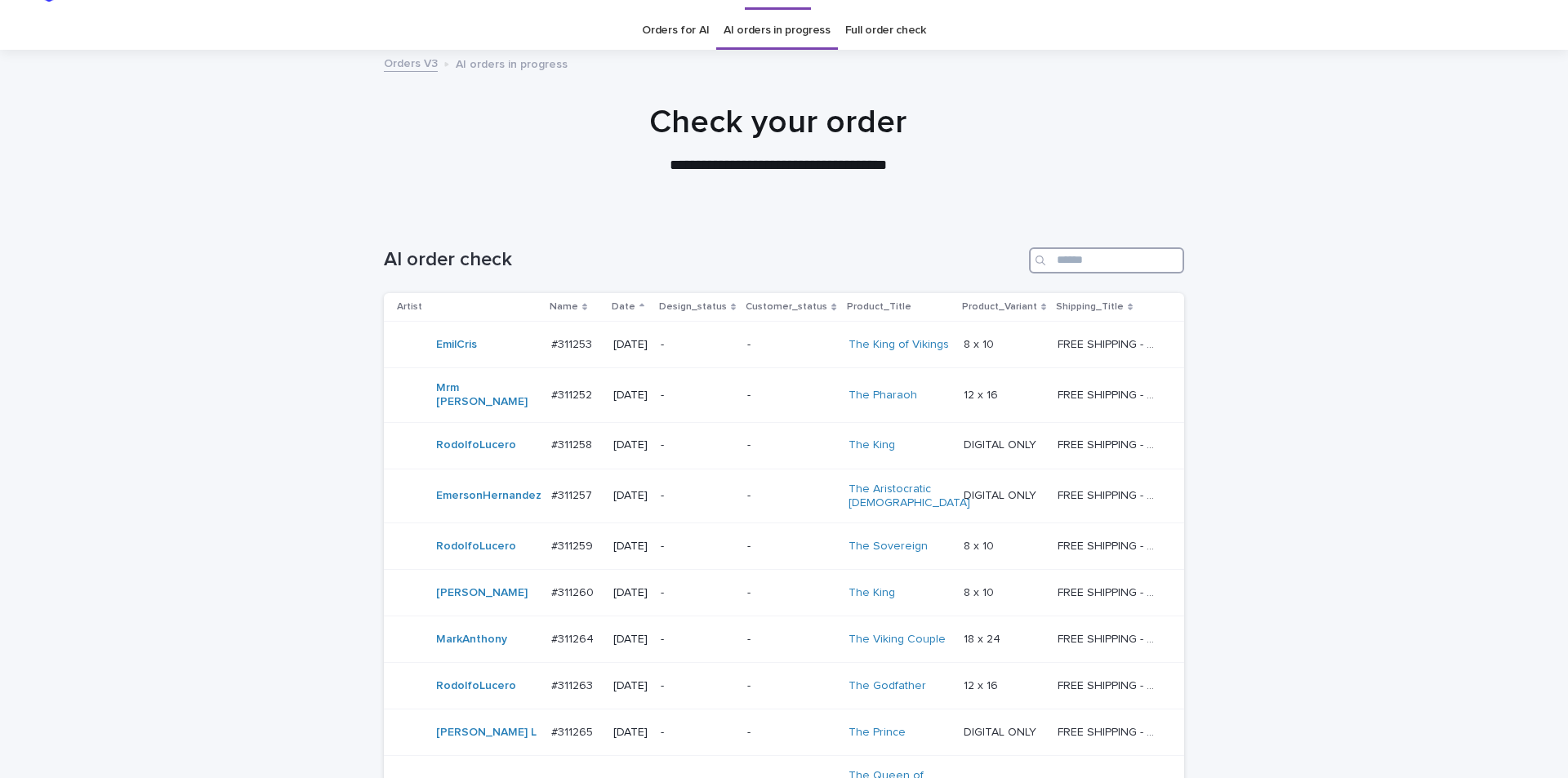 click at bounding box center (1107, 260) 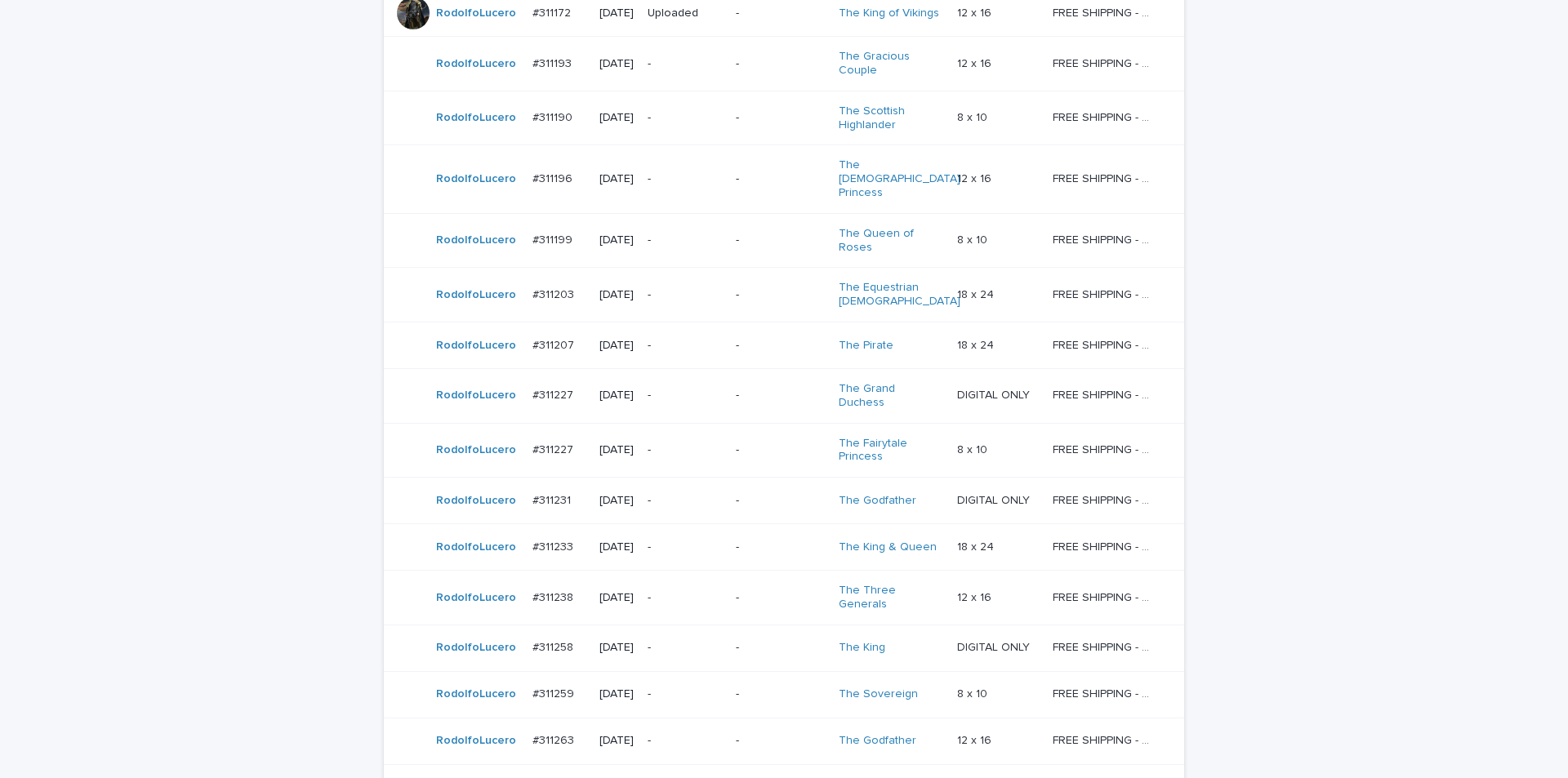 scroll, scrollTop: 857, scrollLeft: 0, axis: vertical 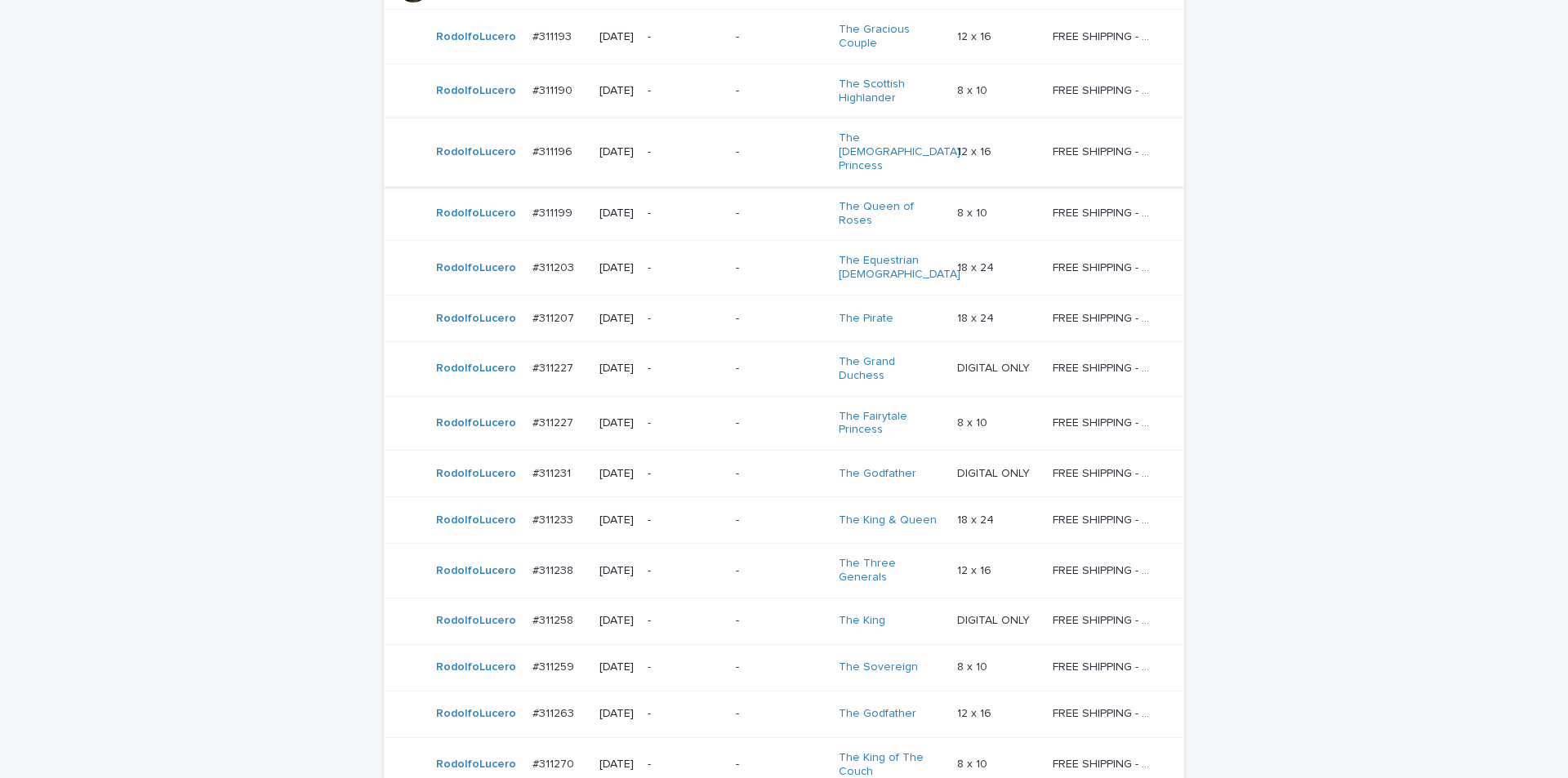 type on "******" 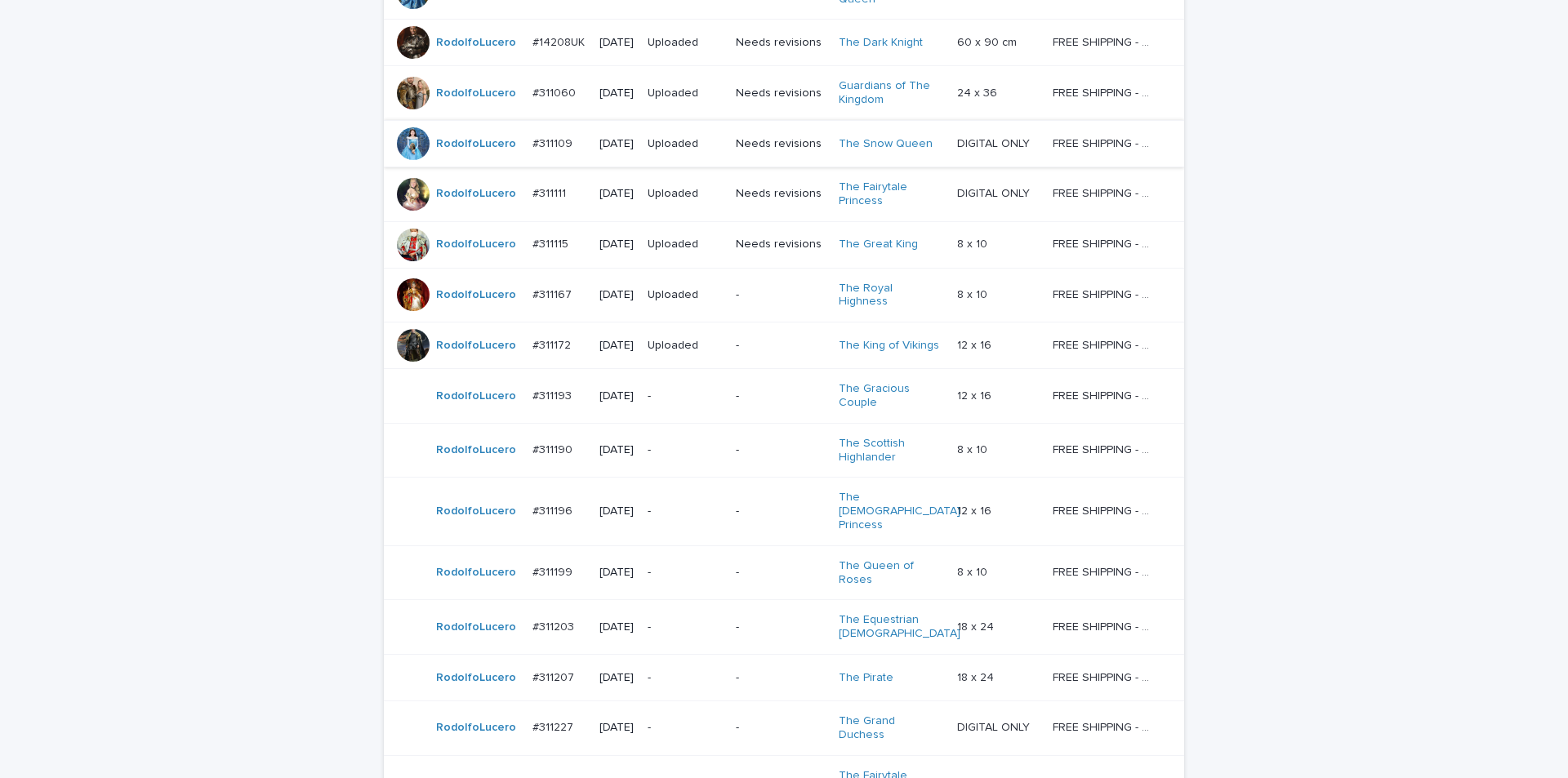 scroll, scrollTop: 531, scrollLeft: 0, axis: vertical 